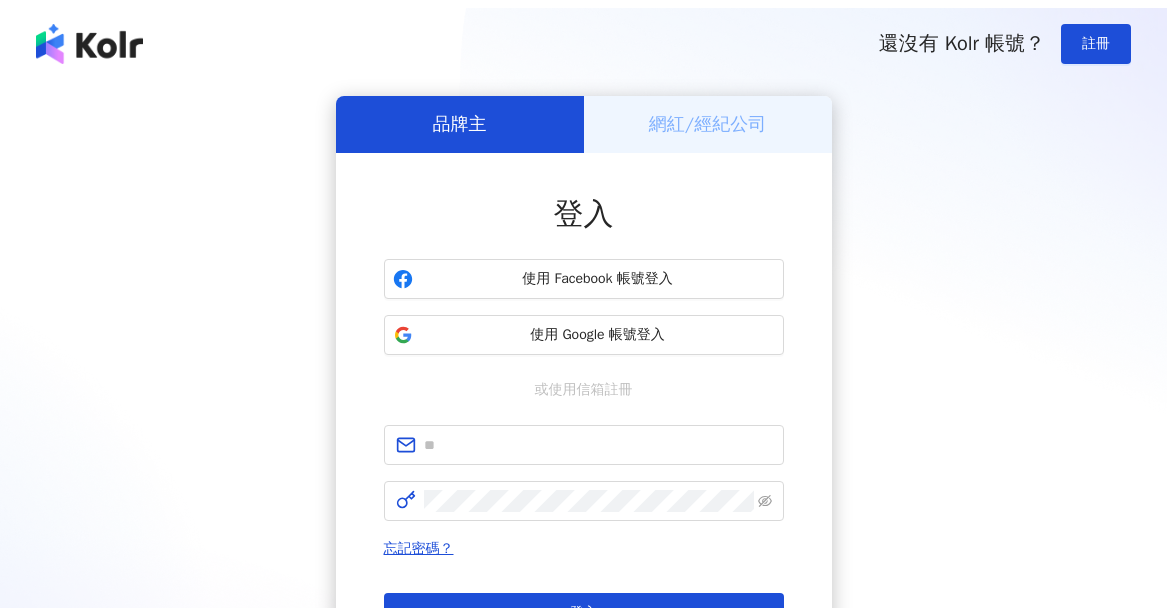 scroll, scrollTop: 0, scrollLeft: 0, axis: both 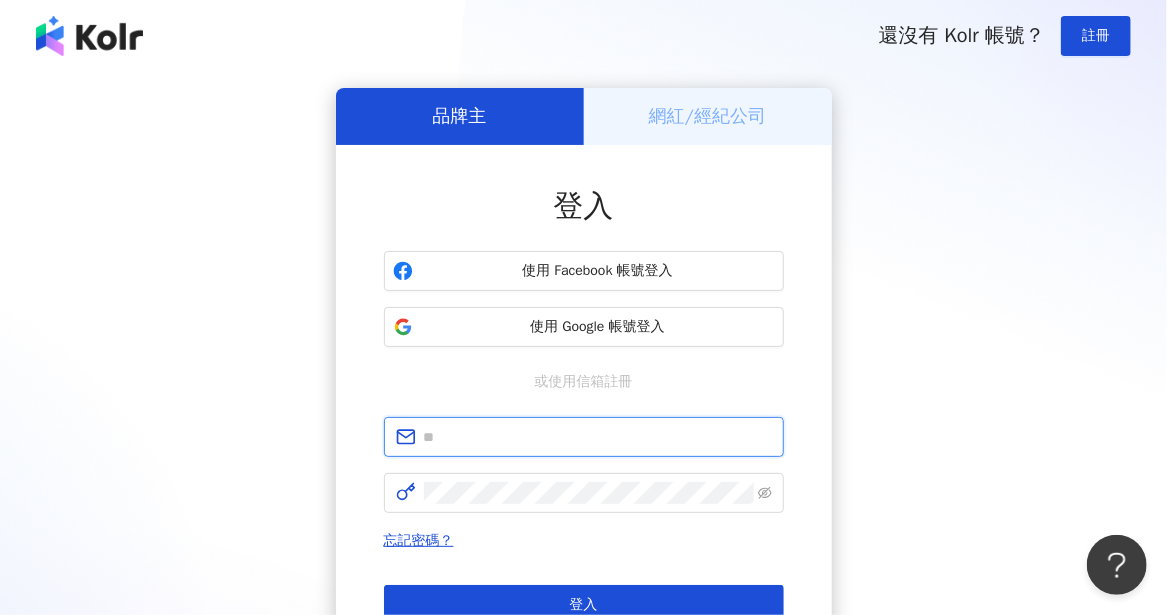 click at bounding box center (598, 437) 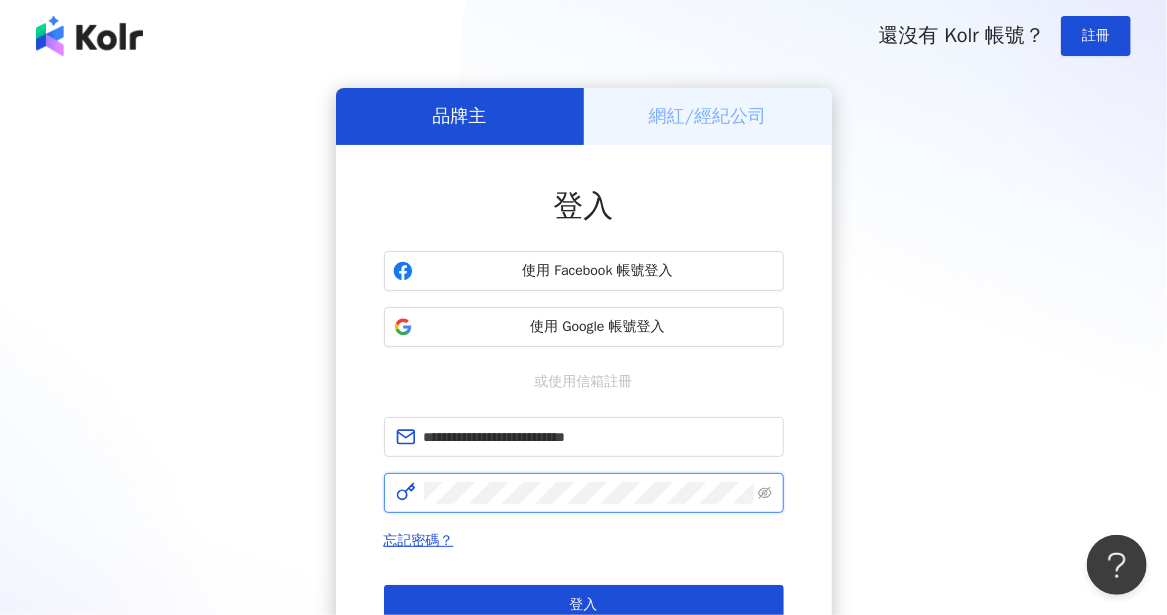 click on "登入" at bounding box center (584, 605) 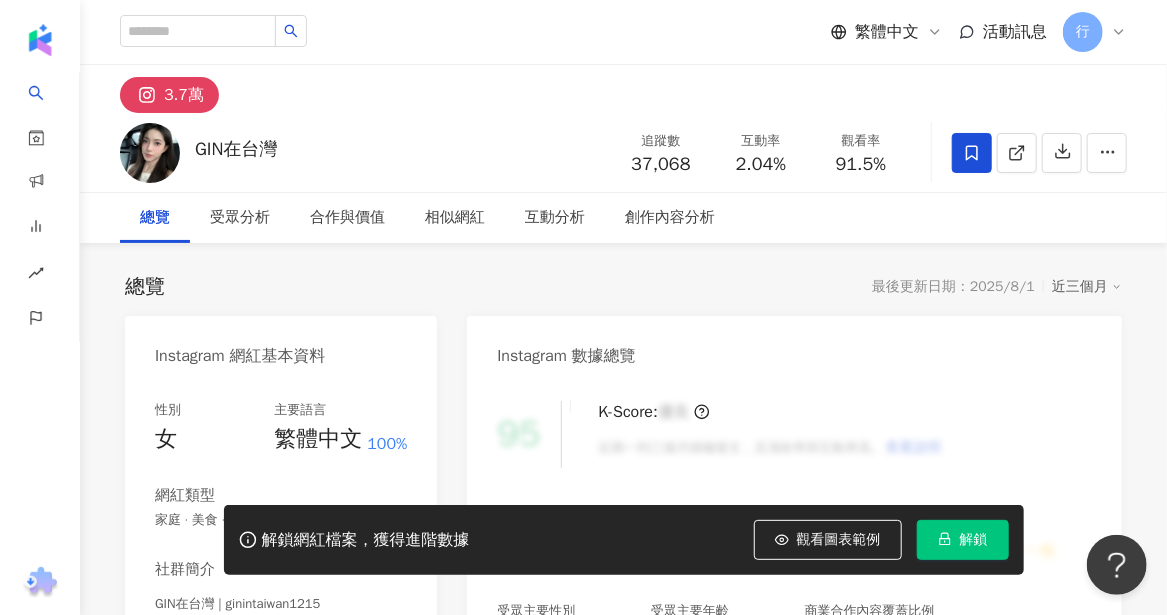 click on "總覽 最後更新日期：2025/8/1 近三個月 Instagram 網紅基本資料 性別   女 主要語言   繁體中文 100% 網紅類型 家庭 · 美食 · 法政社會 · 旅遊 社群簡介 GIN在台灣 | ginintaiwan1215 https://www.instagram.com/ginintaiwan1215/ 大陸人在台灣生活的兩岸家庭
真实测评类博主
改善痘肌/敏感肌超過3000+案例
📩品牌合私信或：a13608509989@gmail.com
🌟不定期直播 看更多 Instagram 數據總覽 95 K-Score :   優良 近期一到三個月積極發文，且漲粉率與互動率高。 查看說明 追蹤數   37,068 互動率   2.04% 良好 觀看率   91.5% 不佳 漲粉率   35.7% 一般 受眾主要性別   男性 76% 受眾主要年齡   25-34 歲 76% 商業合作內容覆蓋比例   30% AI Instagram 成效等級三大指標 互動率 2.04% 良好 同等級網紅的互動率中位數為  0.19% 觀看率 91.5% 不佳 同等級網紅的觀看率中位數為  35.5% 漲粉率 35.7% 一般 同等級網紅的漲粉率中位數為  0.8% ：" at bounding box center (623, 1060) 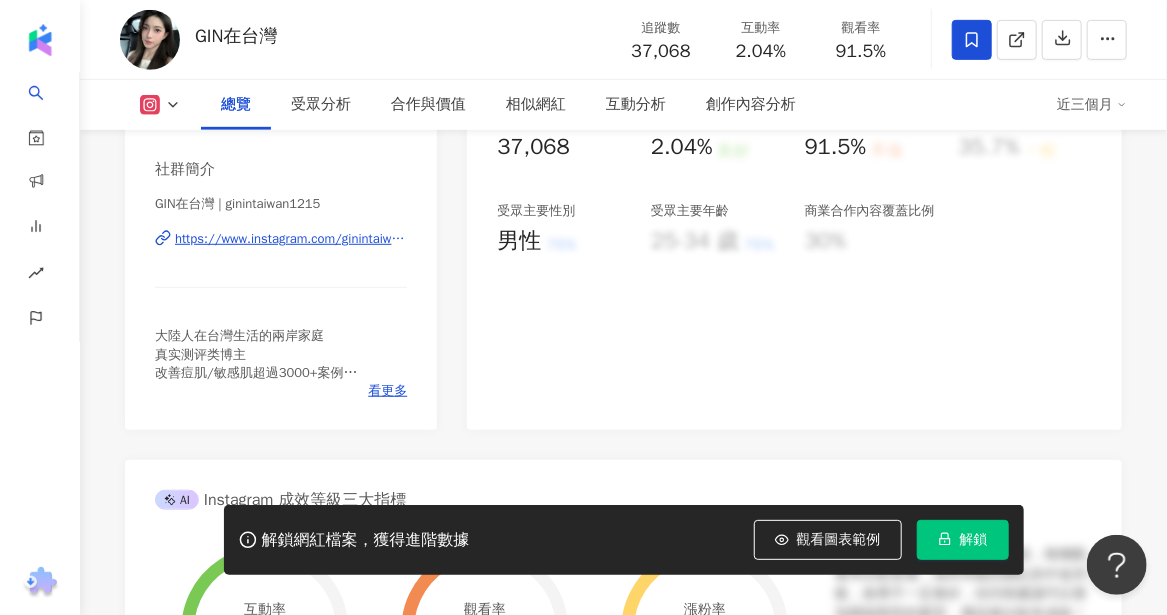 click on "https://www.instagram.com/ginintaiwan1215/" at bounding box center (291, 239) 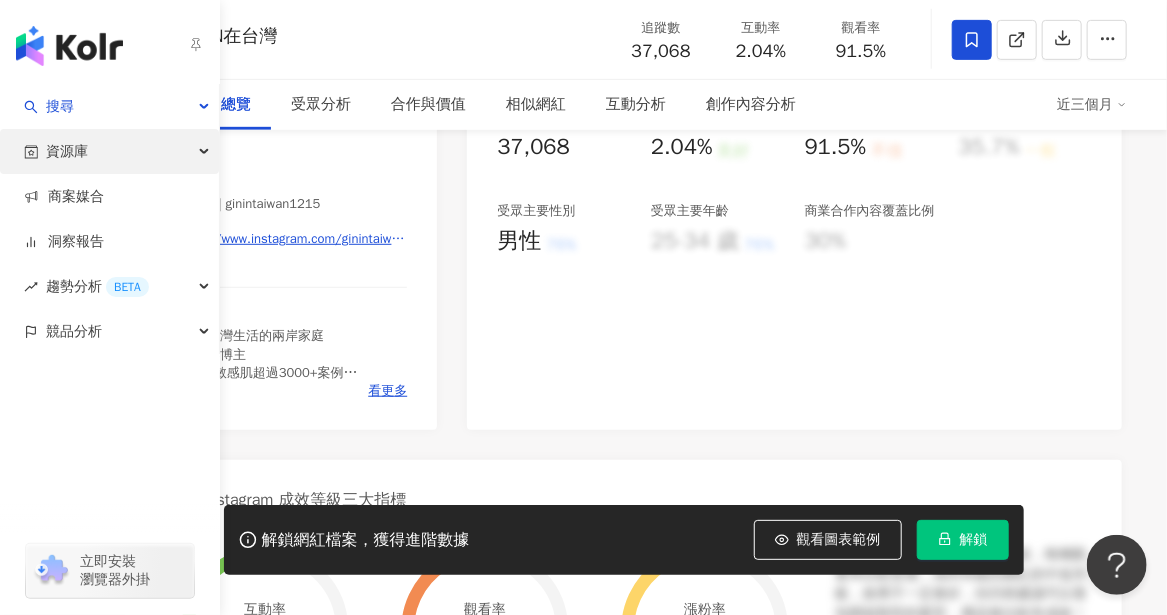 click on "資源庫" at bounding box center (67, 151) 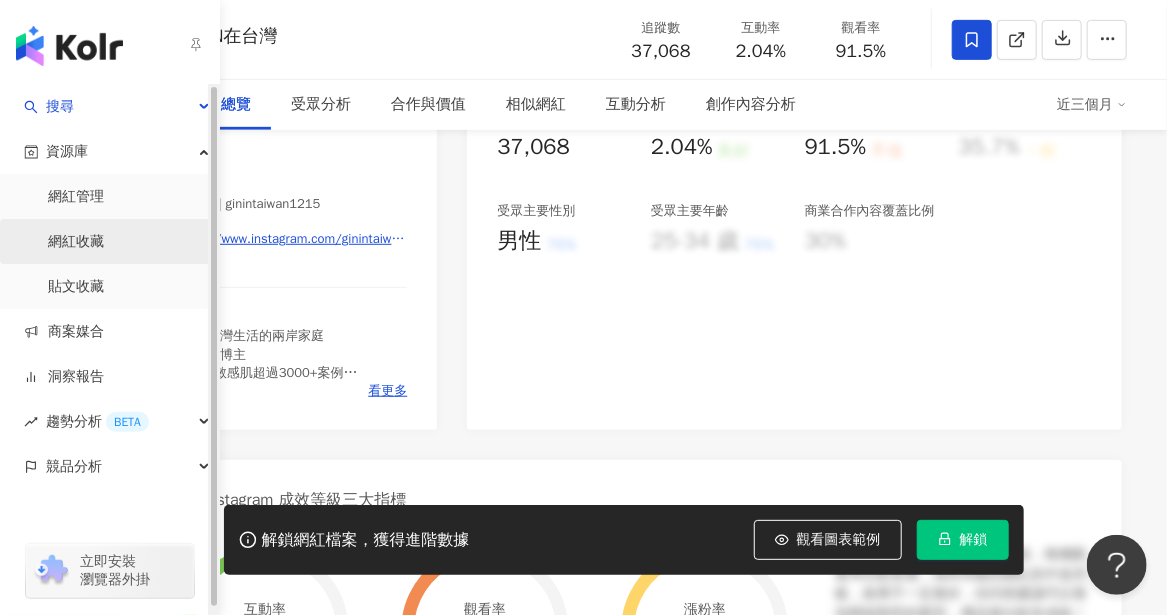 click on "網紅收藏" at bounding box center [76, 242] 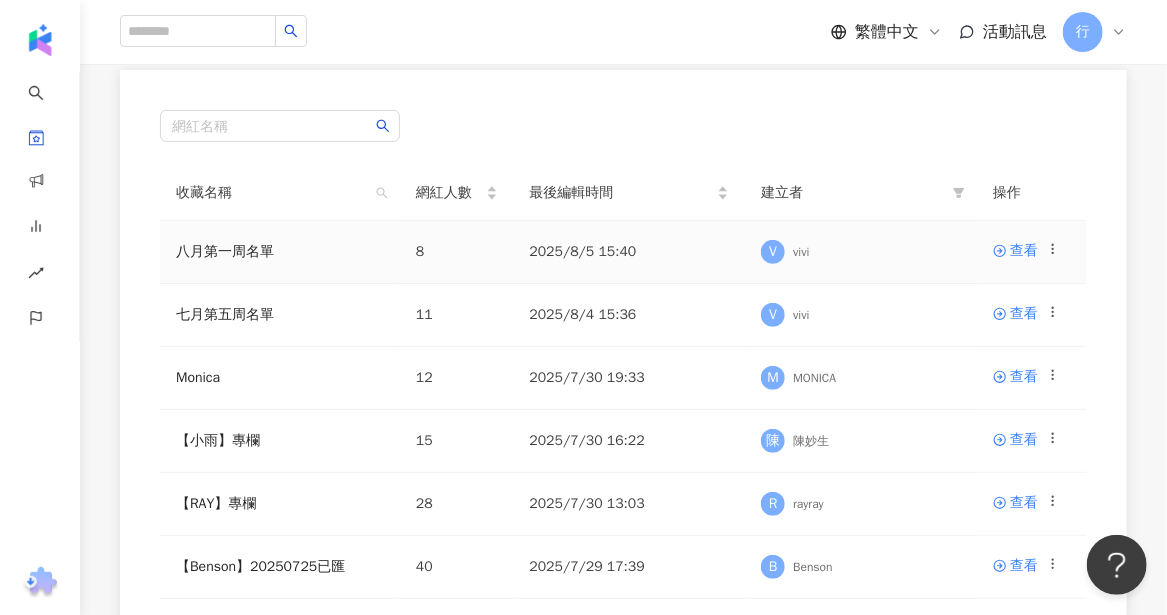 scroll, scrollTop: 200, scrollLeft: 0, axis: vertical 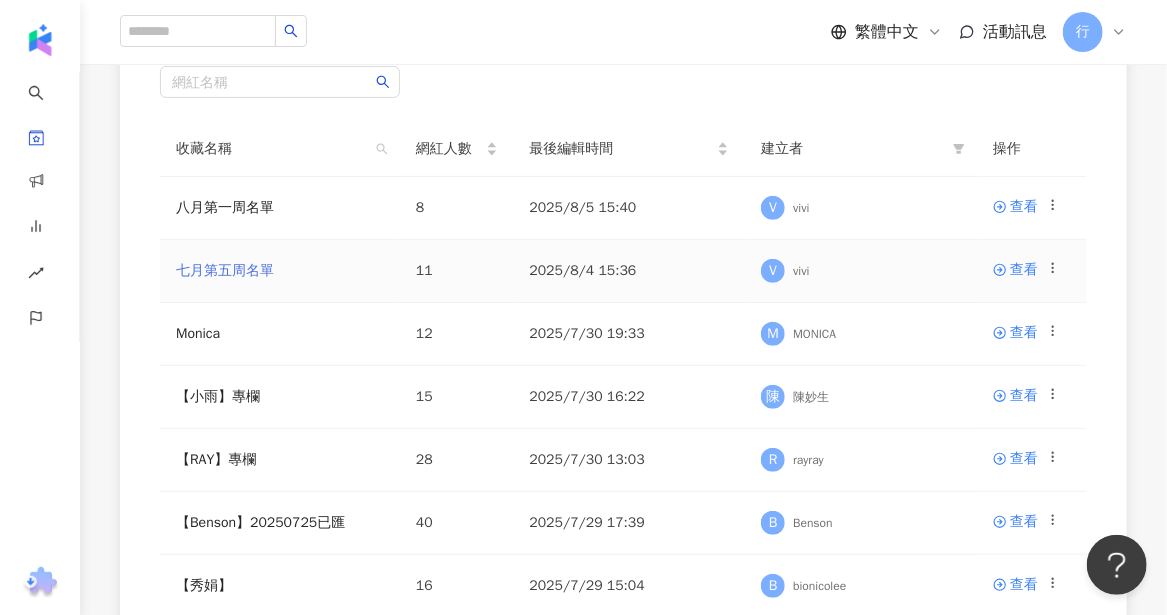 click on "七月第五周名單" at bounding box center [225, 270] 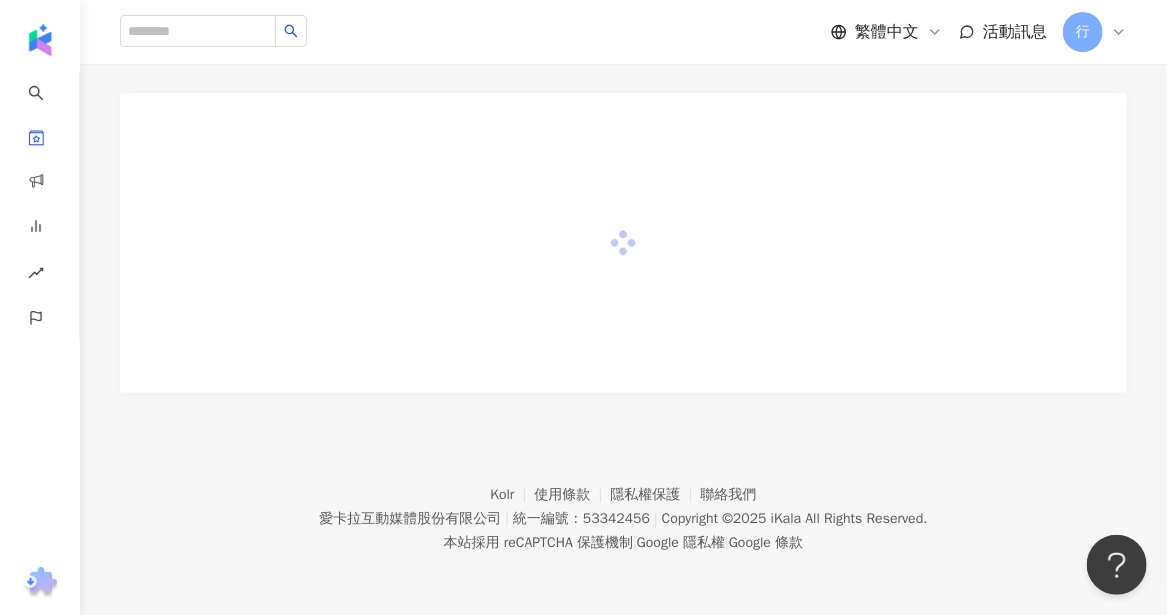 scroll, scrollTop: 0, scrollLeft: 0, axis: both 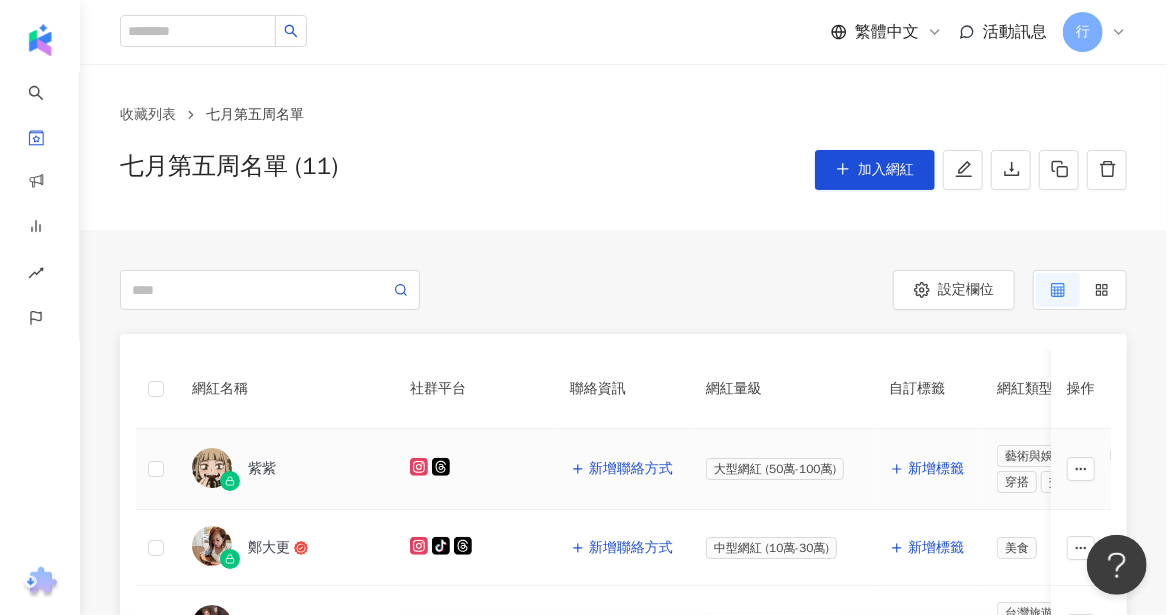 click on "紫紫" at bounding box center (262, 469) 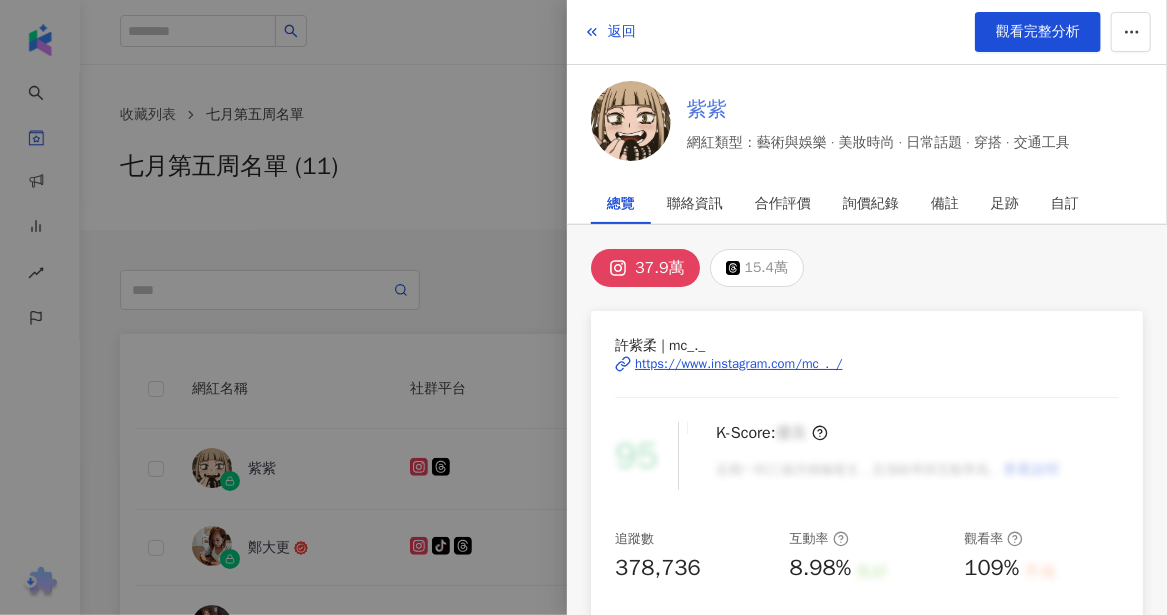 click on "紫紫" at bounding box center (878, 110) 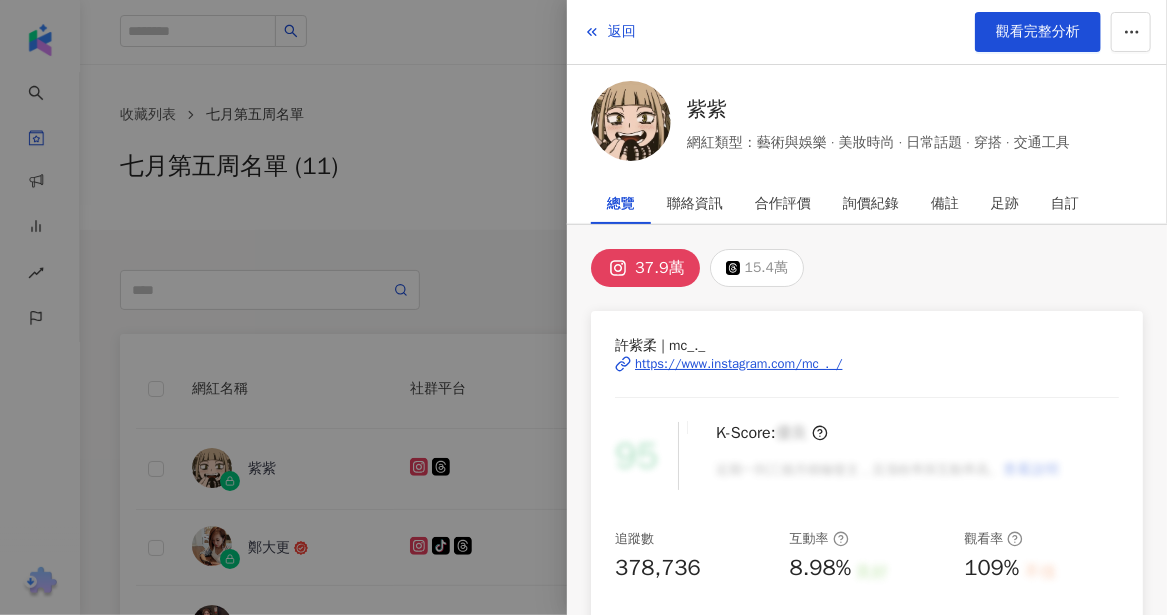 click at bounding box center (583, 307) 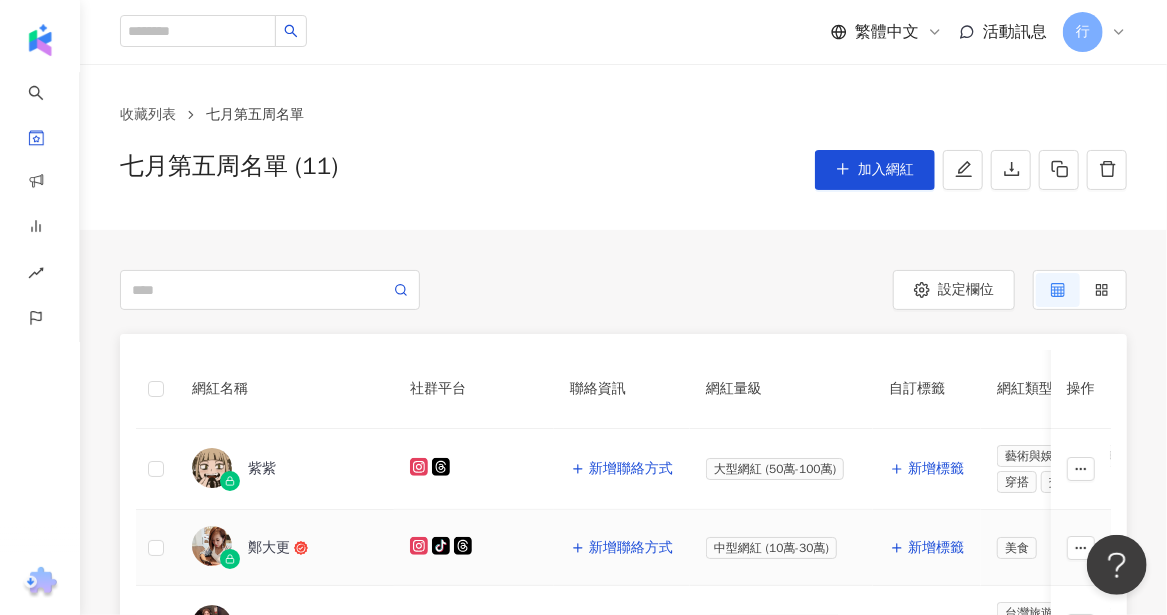 click on "鄭大更" at bounding box center [269, 548] 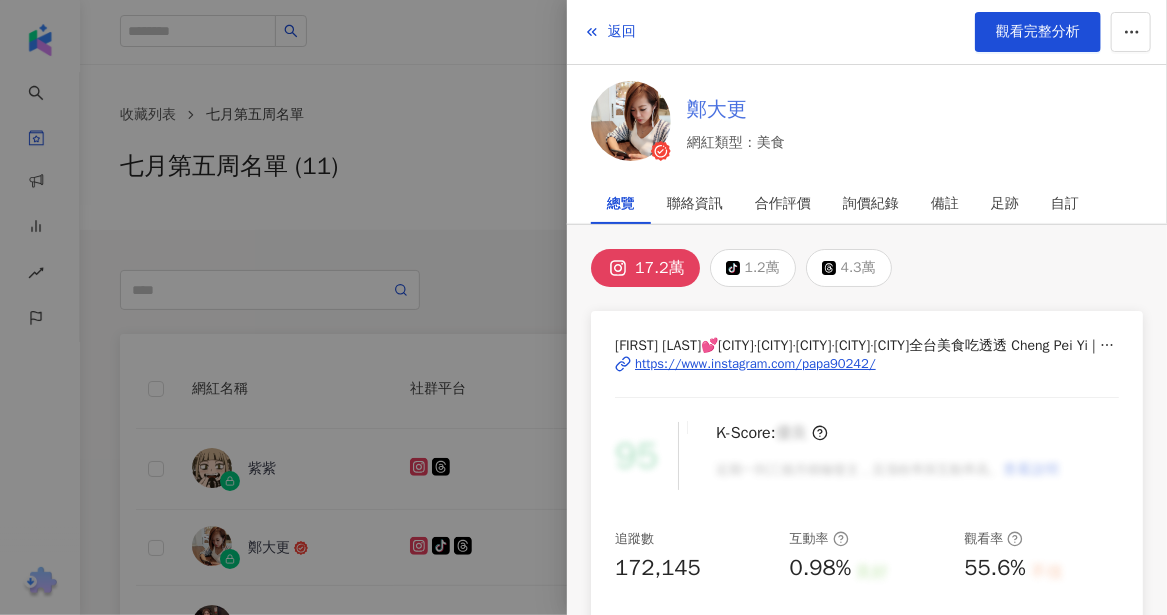 click on "鄭大更" at bounding box center [736, 110] 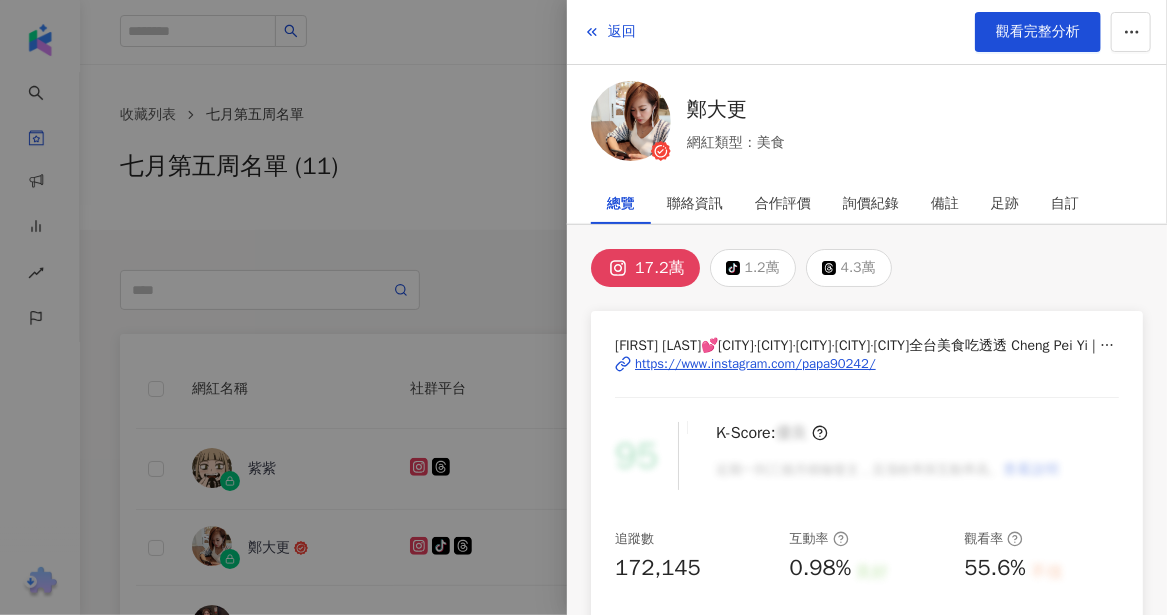 click at bounding box center [583, 307] 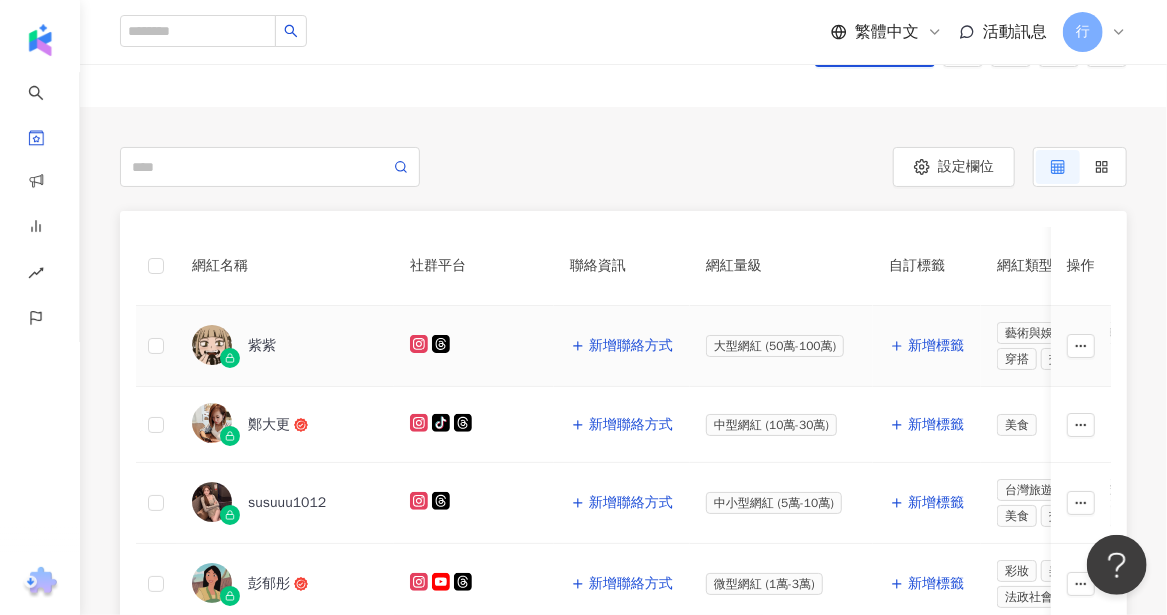 scroll, scrollTop: 200, scrollLeft: 0, axis: vertical 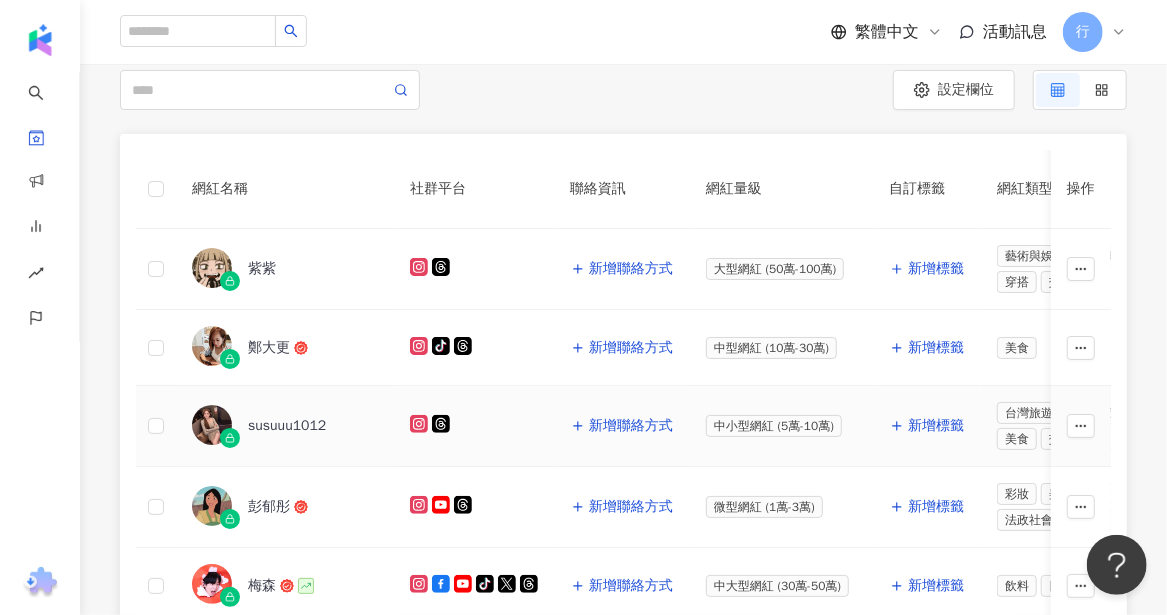click on "susuuu1012" at bounding box center [287, 426] 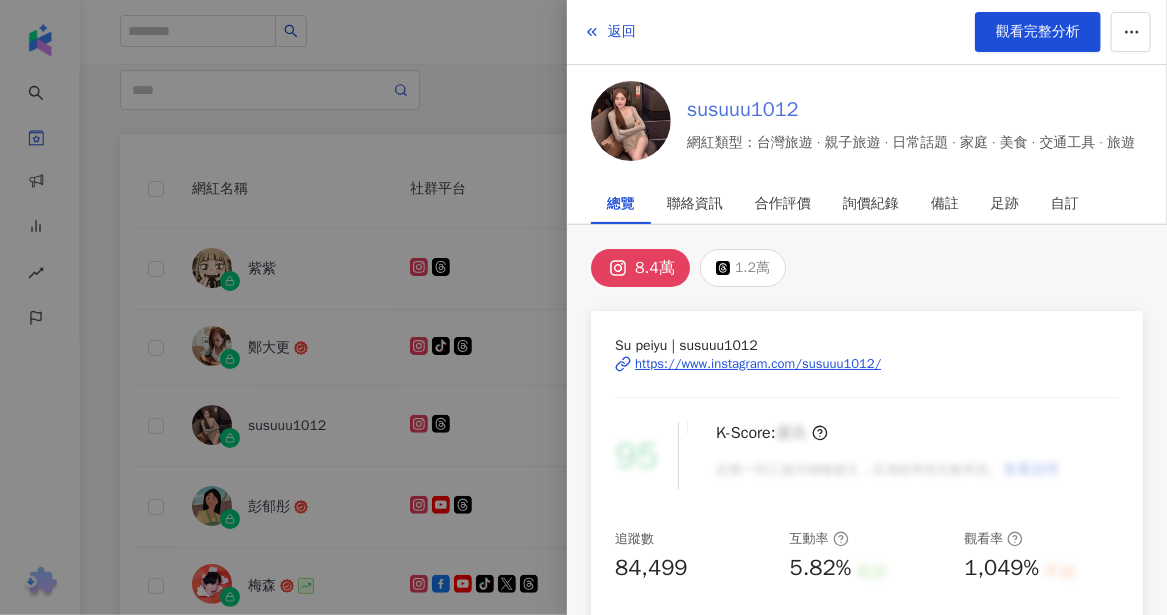 click on "susuuu1012" at bounding box center (911, 110) 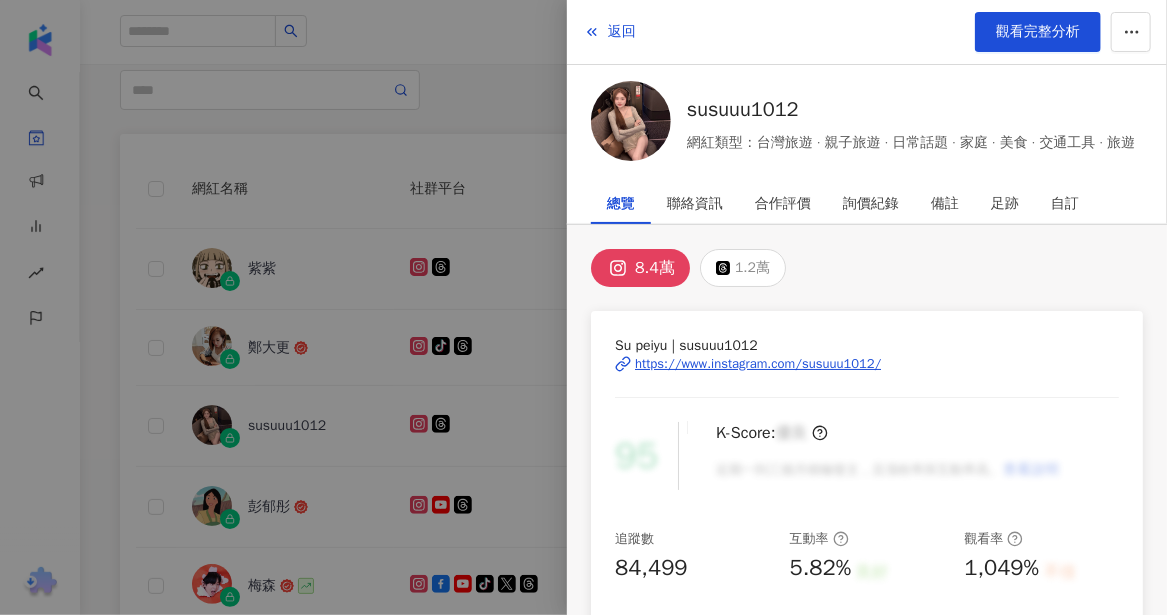 click at bounding box center [583, 307] 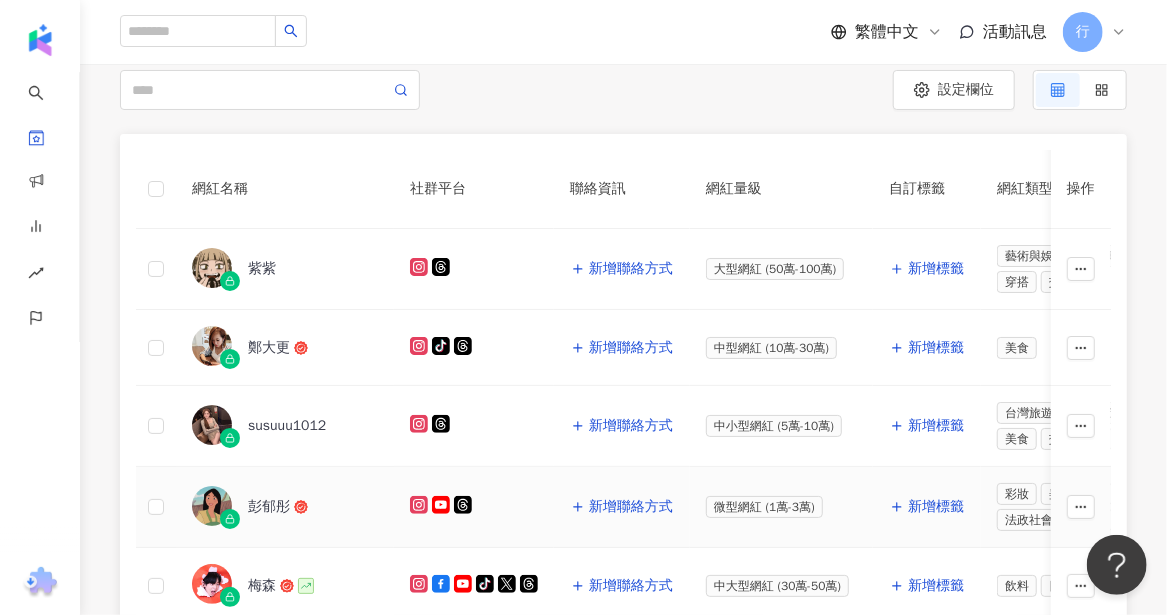 click on "彭郁彤" at bounding box center [269, 507] 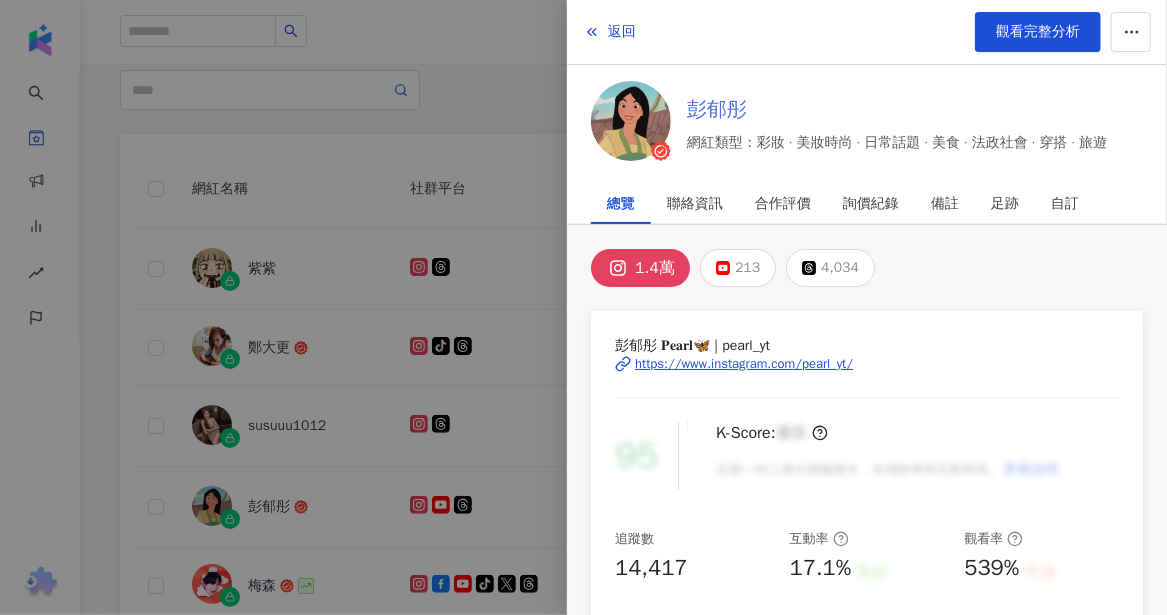 click on "彭郁彤" at bounding box center (897, 110) 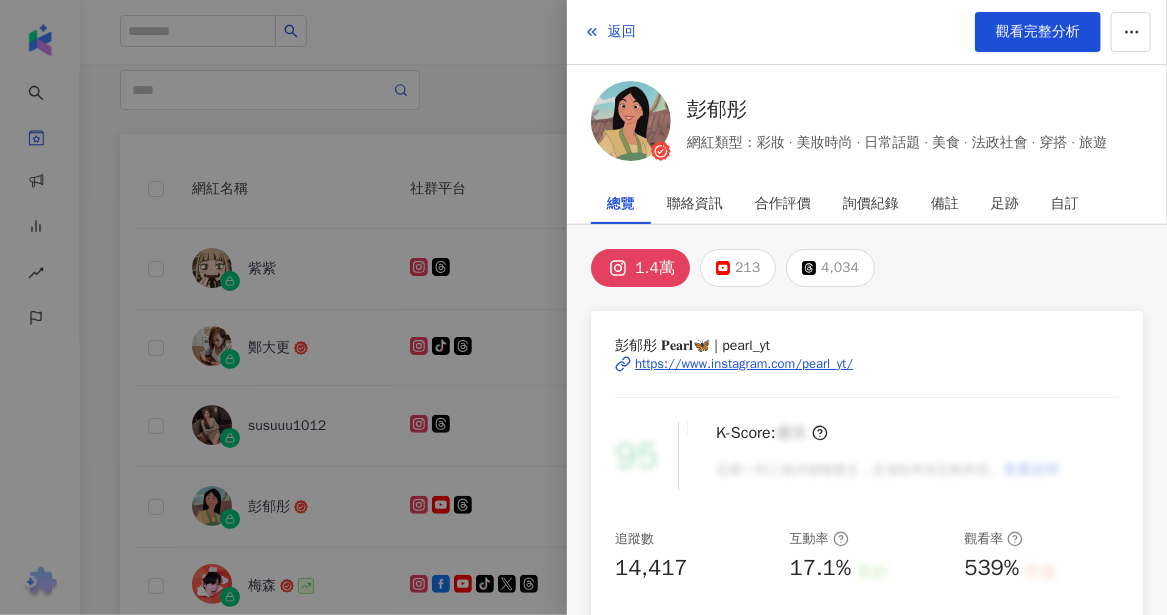 click at bounding box center (583, 307) 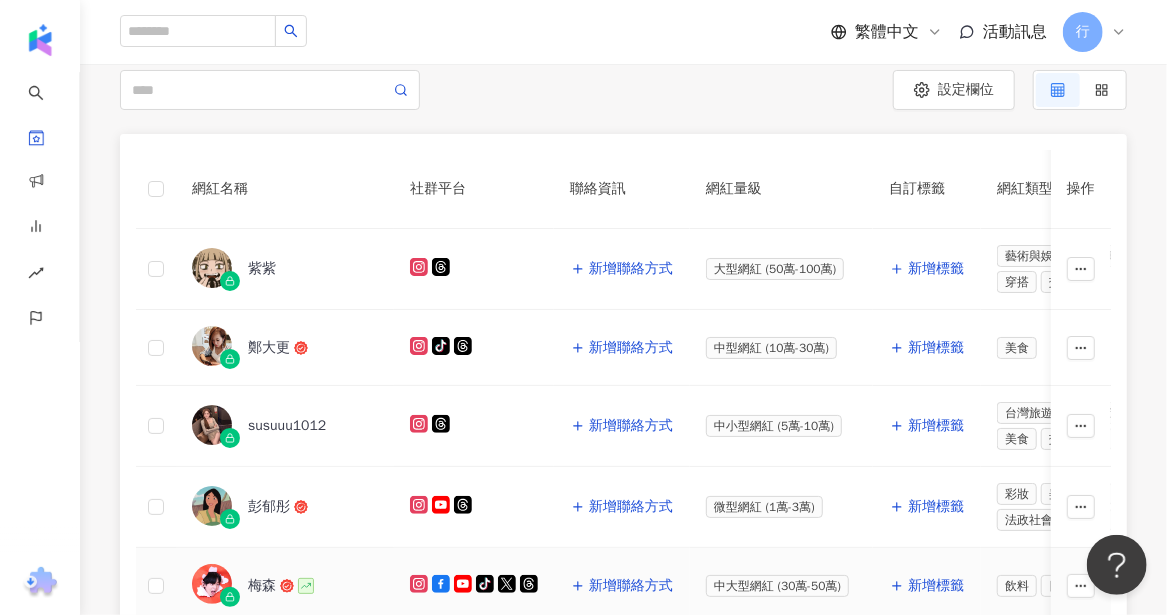 click on "梅森" at bounding box center [262, 586] 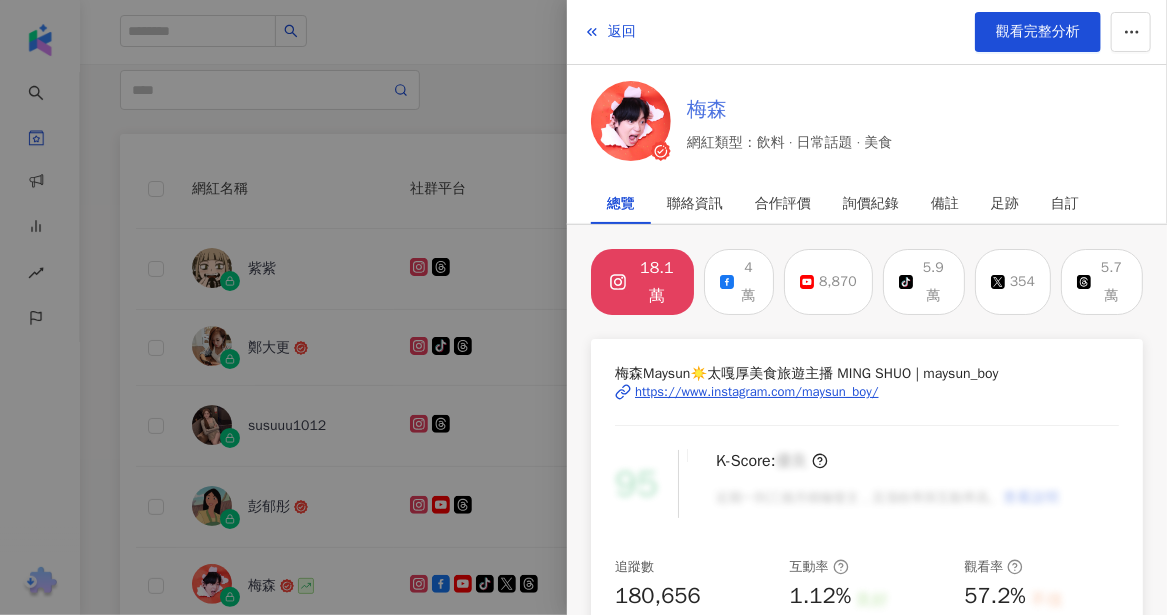click on "梅森" at bounding box center [790, 110] 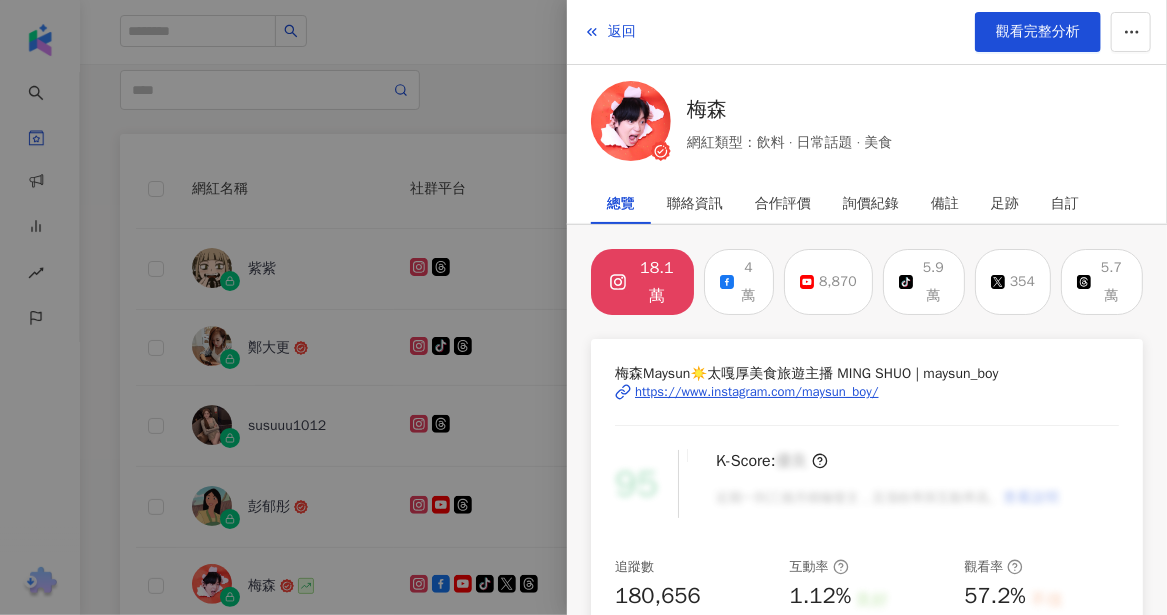 click at bounding box center (583, 307) 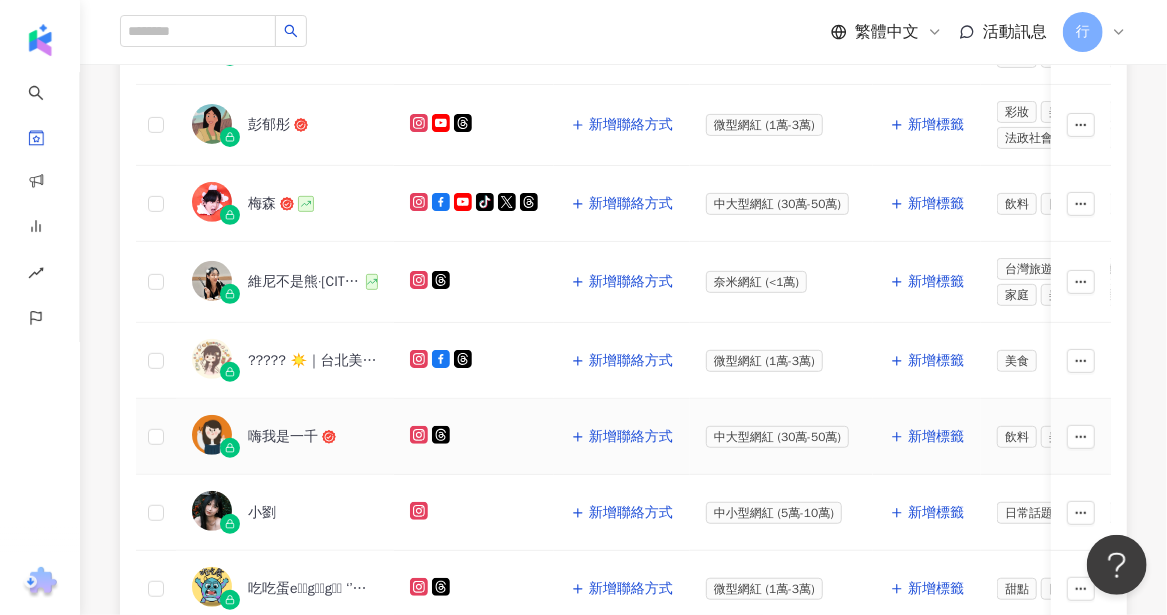 scroll, scrollTop: 600, scrollLeft: 0, axis: vertical 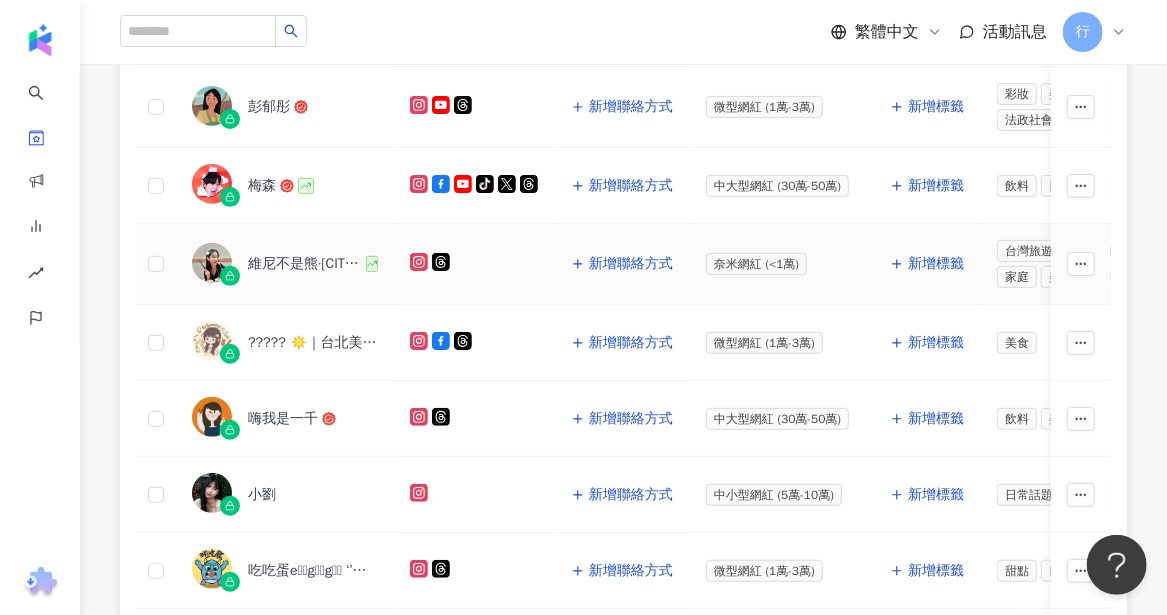 click on "維尼不是熊·台中美食/台南美食/高雄美食/基隆美食景點" at bounding box center (305, 264) 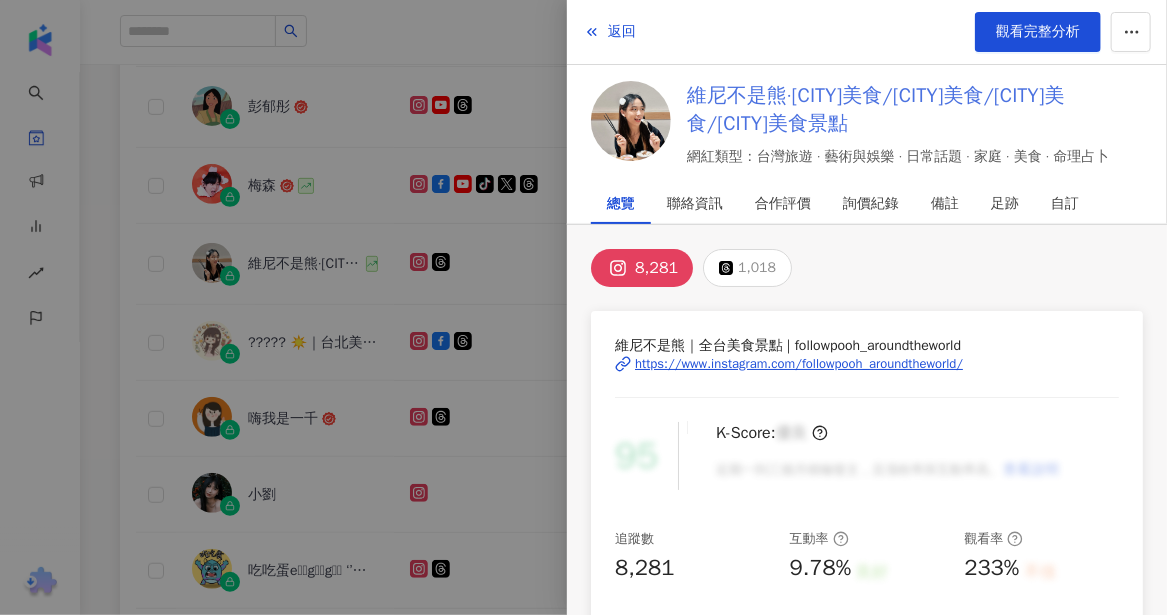 click on "維尼不是熊·台中美食/台南美食/高雄美食/基隆美食景點" at bounding box center (915, 110) 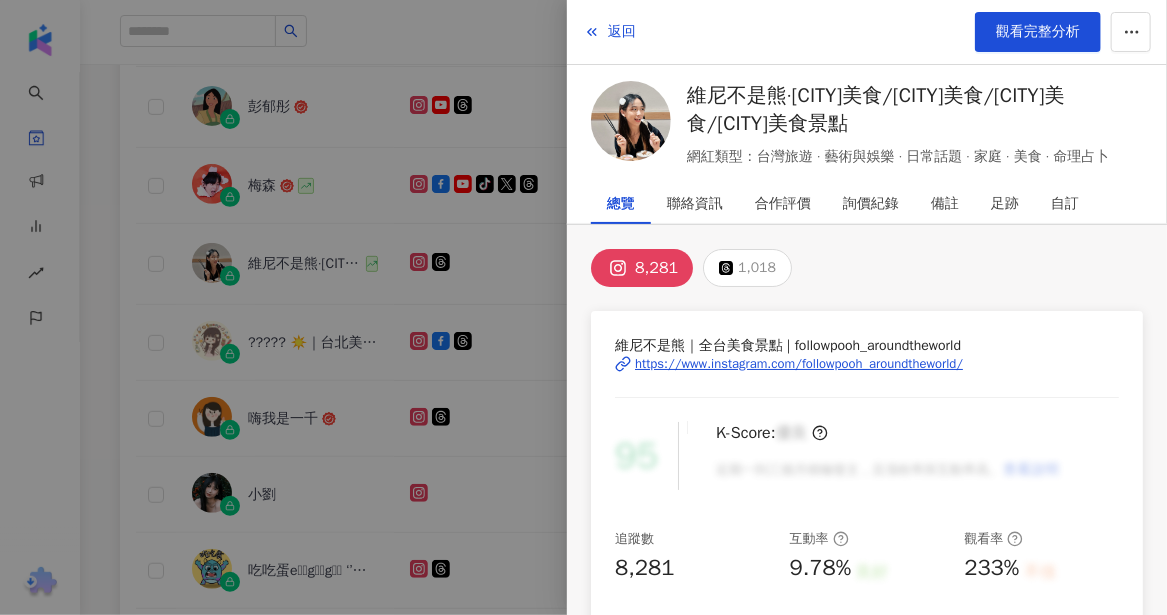 click at bounding box center [583, 307] 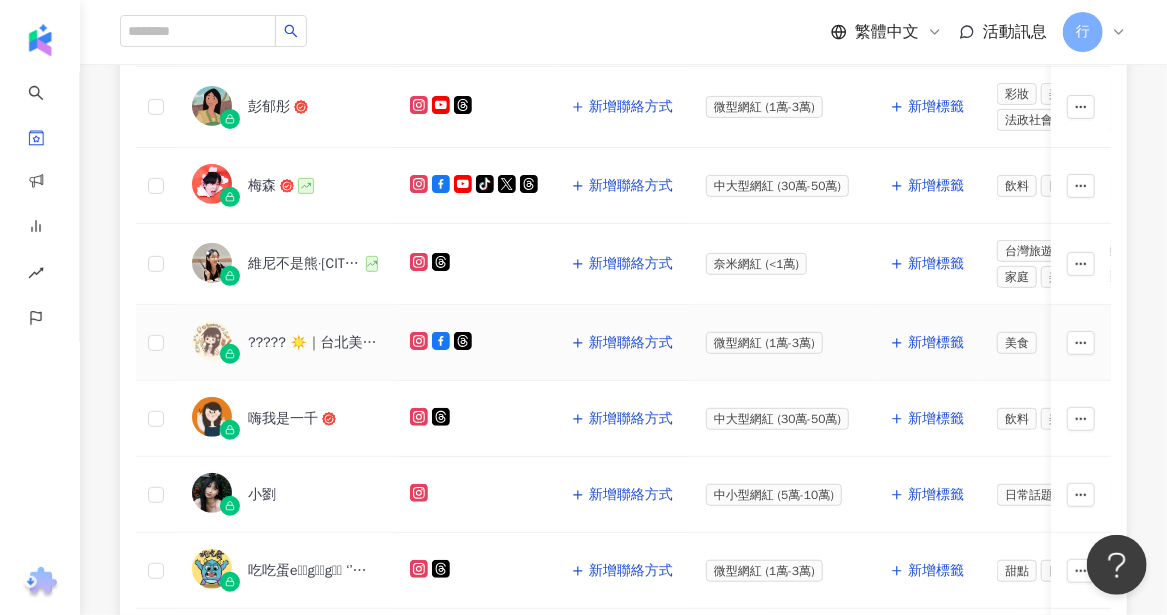 click on "????? ☀️｜台北美食食記｜生活" at bounding box center [313, 343] 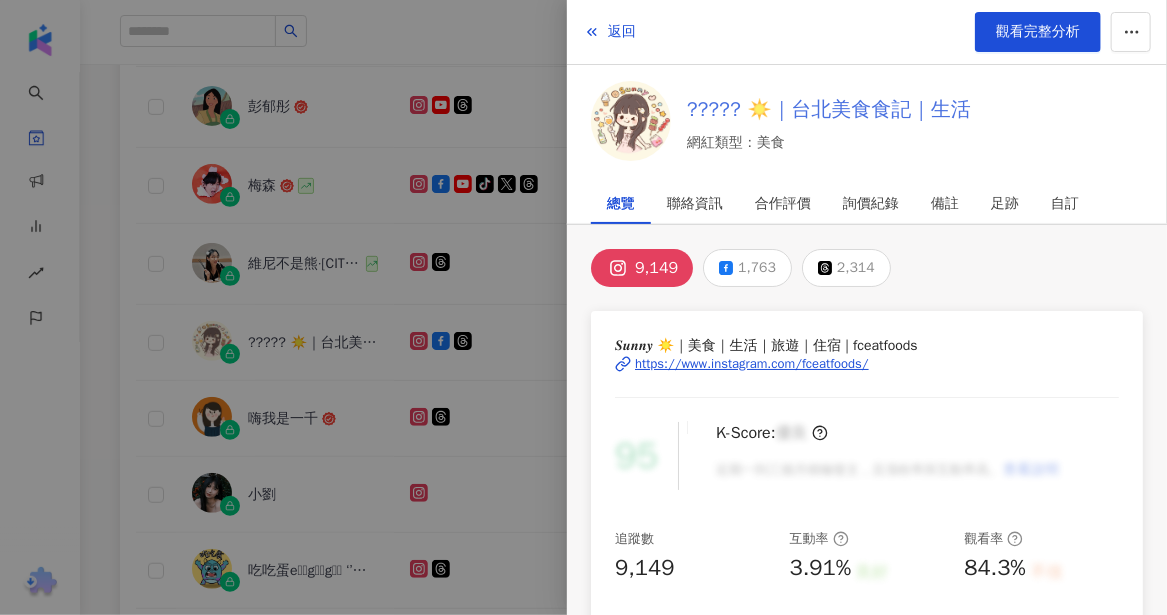 click on "????? ☀️｜台北美食食記｜生活" at bounding box center [829, 110] 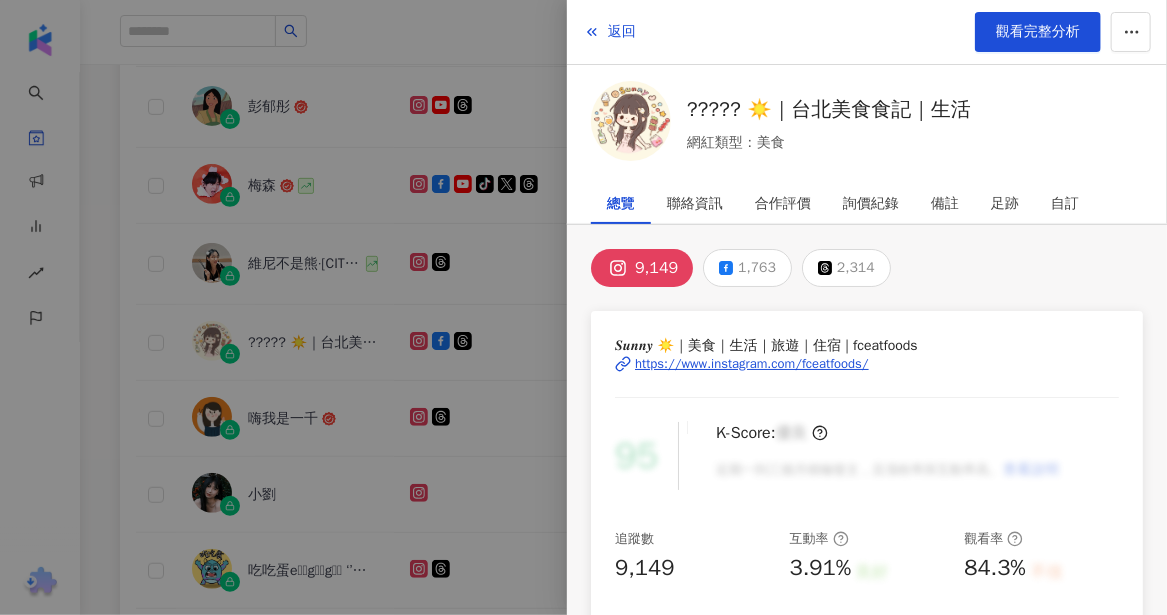 click at bounding box center [583, 307] 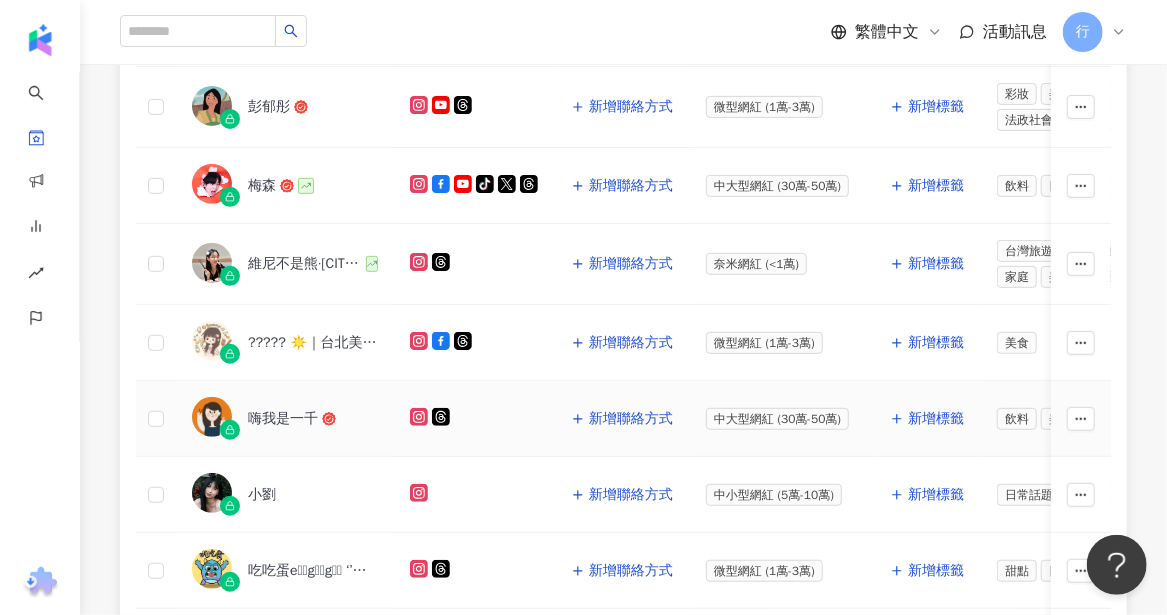 click on "嗨我是一千" at bounding box center (283, 419) 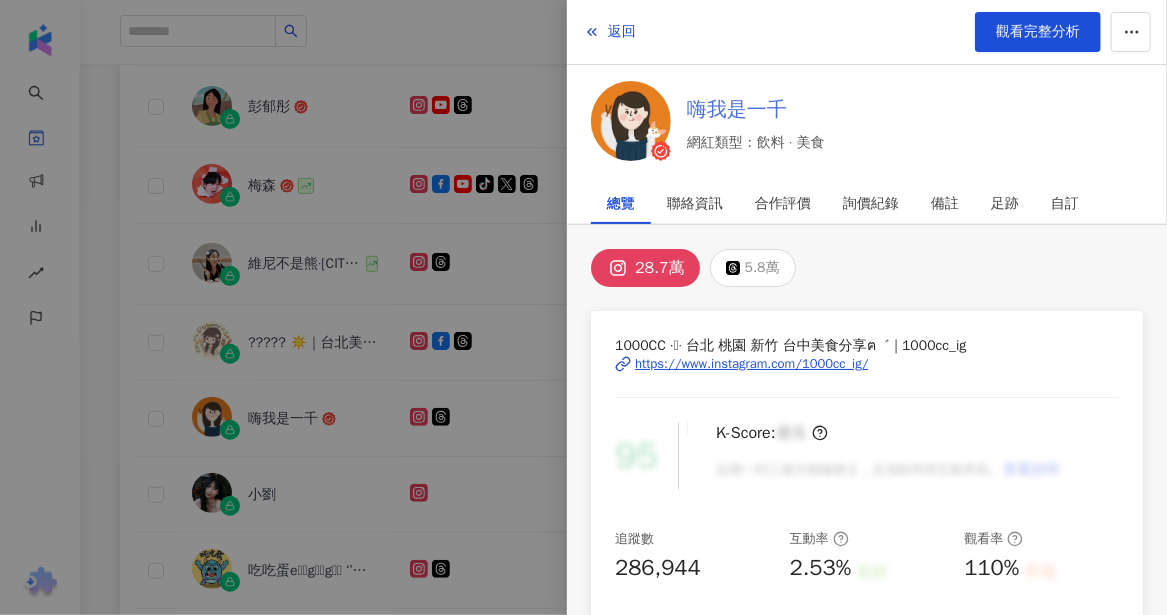 click on "嗨我是一千" at bounding box center (756, 110) 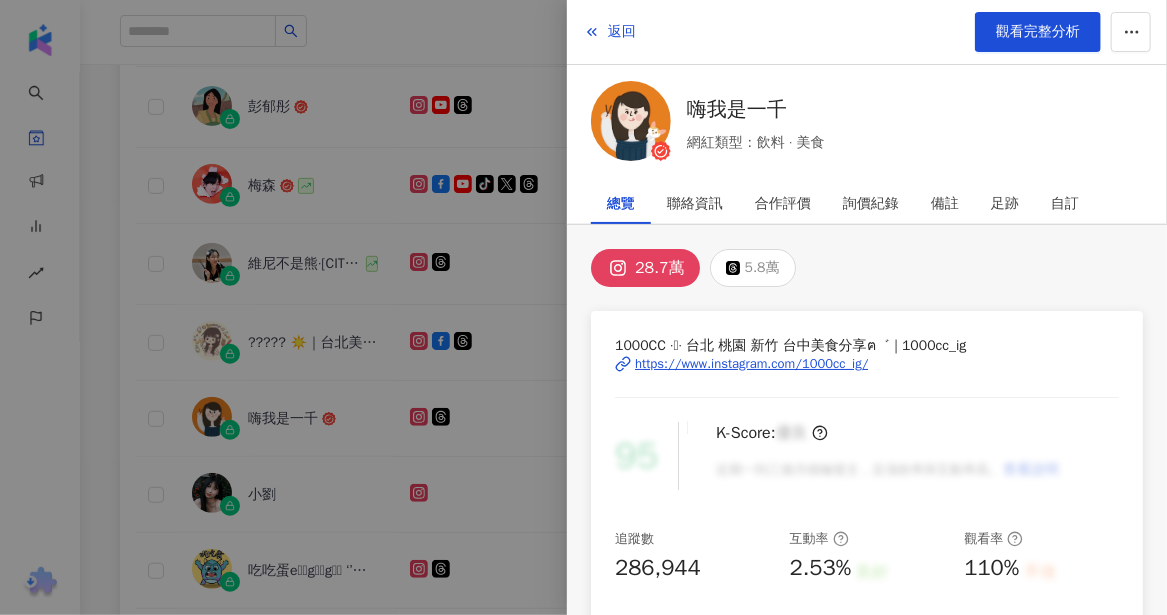 click at bounding box center [583, 307] 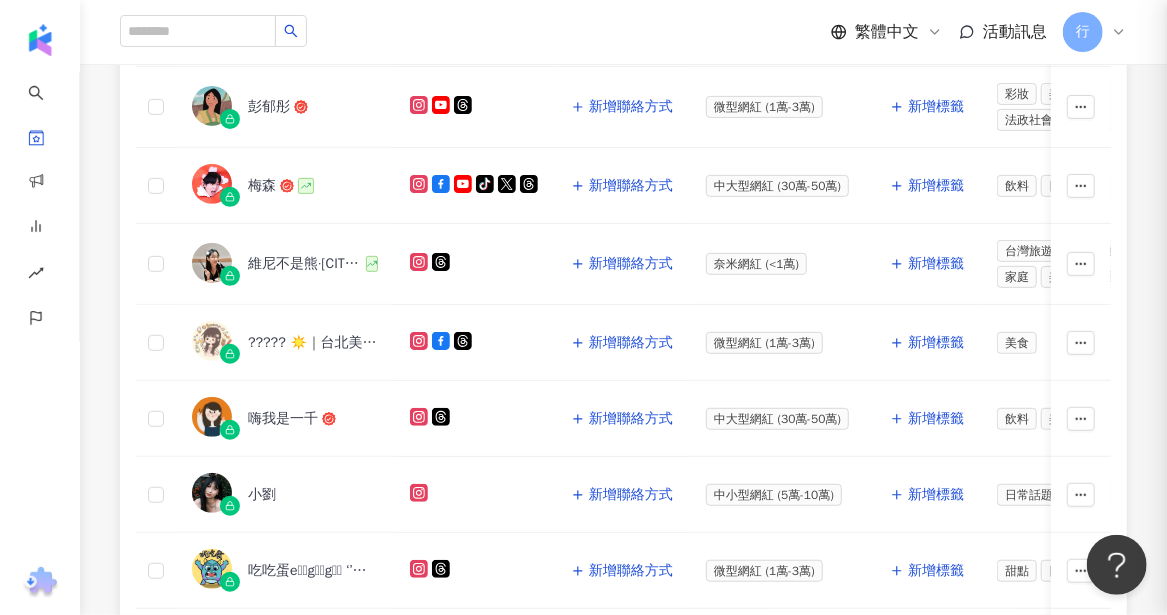click on "小劉" at bounding box center [262, 495] 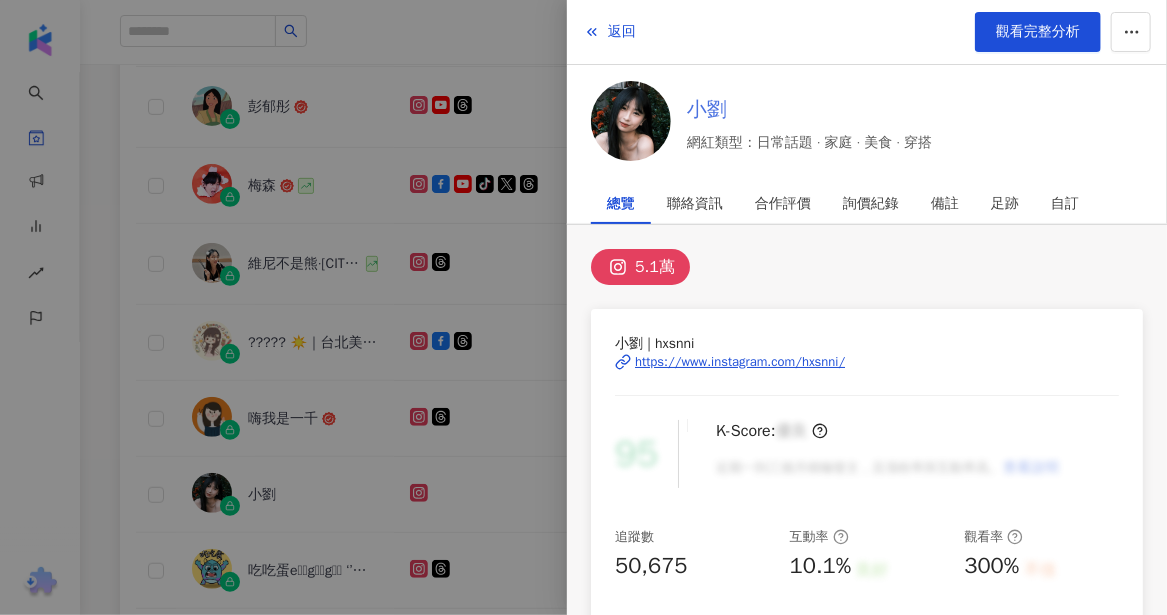 click on "小劉" at bounding box center (809, 110) 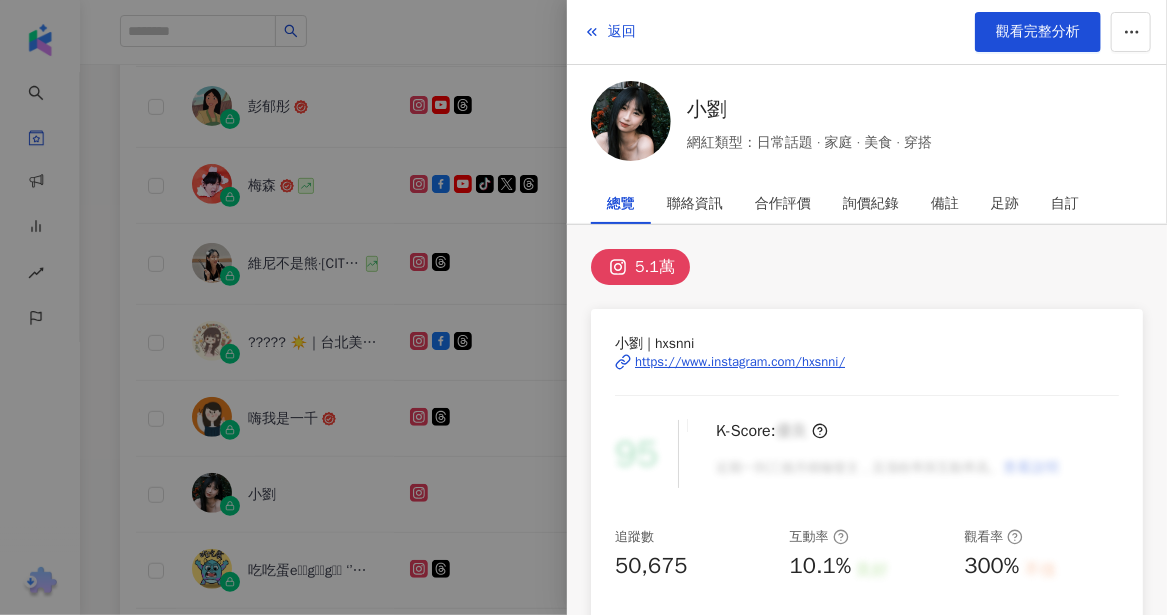 scroll, scrollTop: 700, scrollLeft: 0, axis: vertical 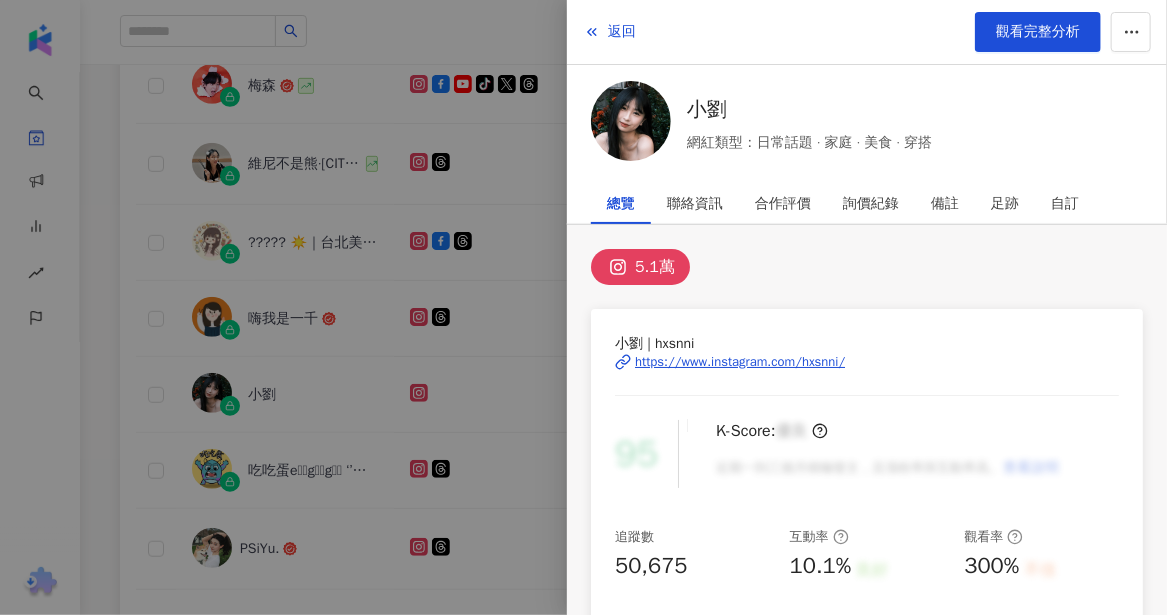 click at bounding box center [583, 307] 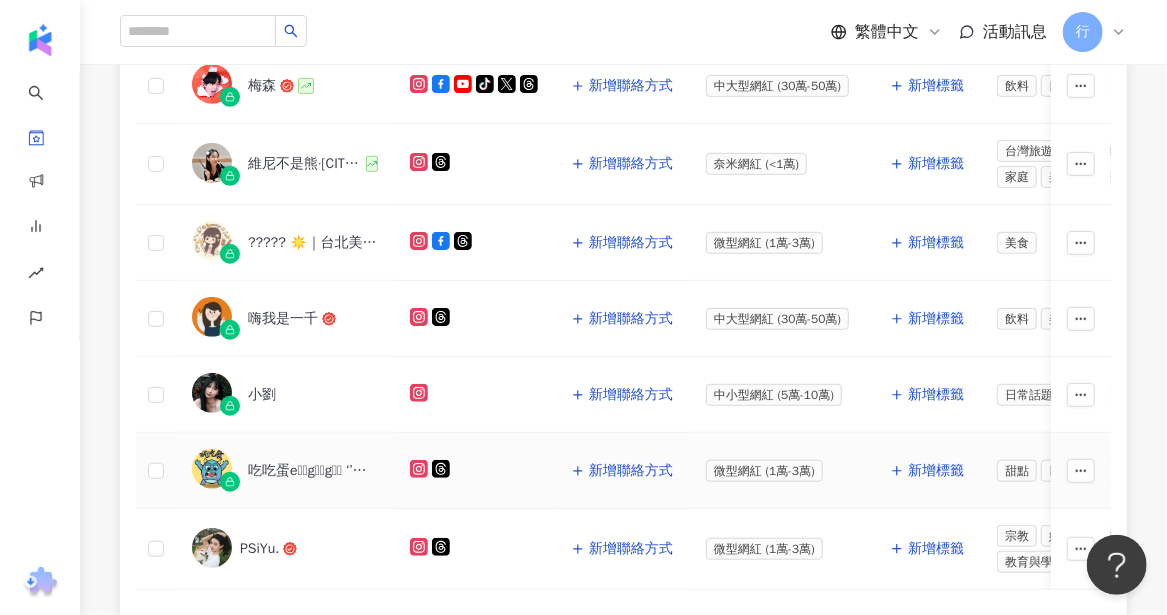 click on "吃吃蛋e͜͡g͜͡g͜͡ ‘’雙北美食＊台中美食,," at bounding box center (313, 471) 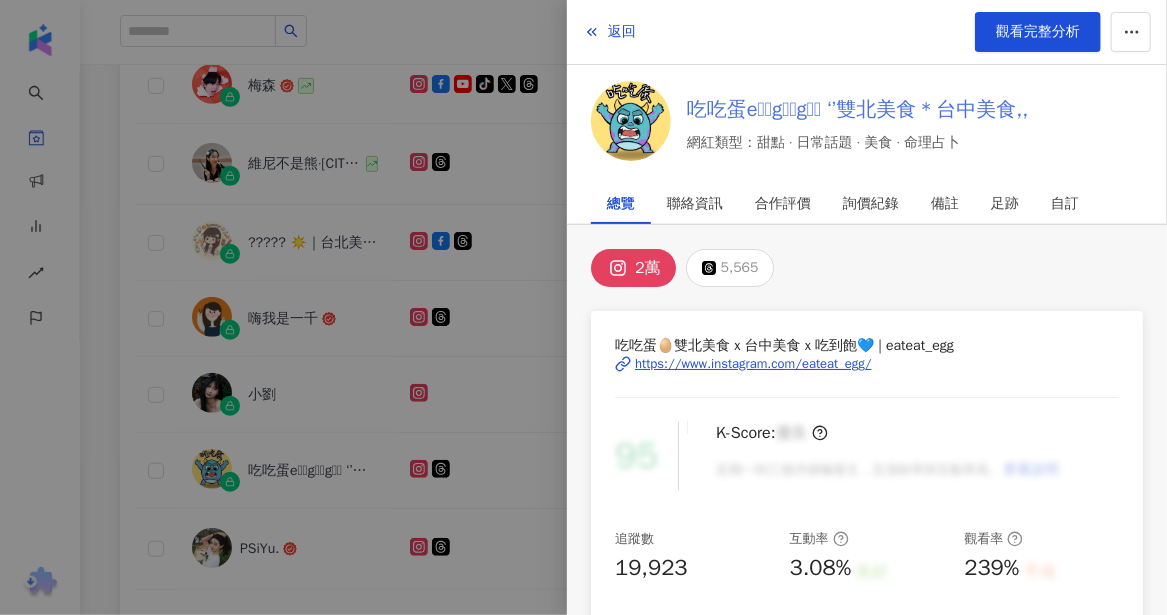 click on "吃吃蛋e͜͡g͜͡g͜͡ ‘’雙北美食＊台中美食,," at bounding box center [857, 110] 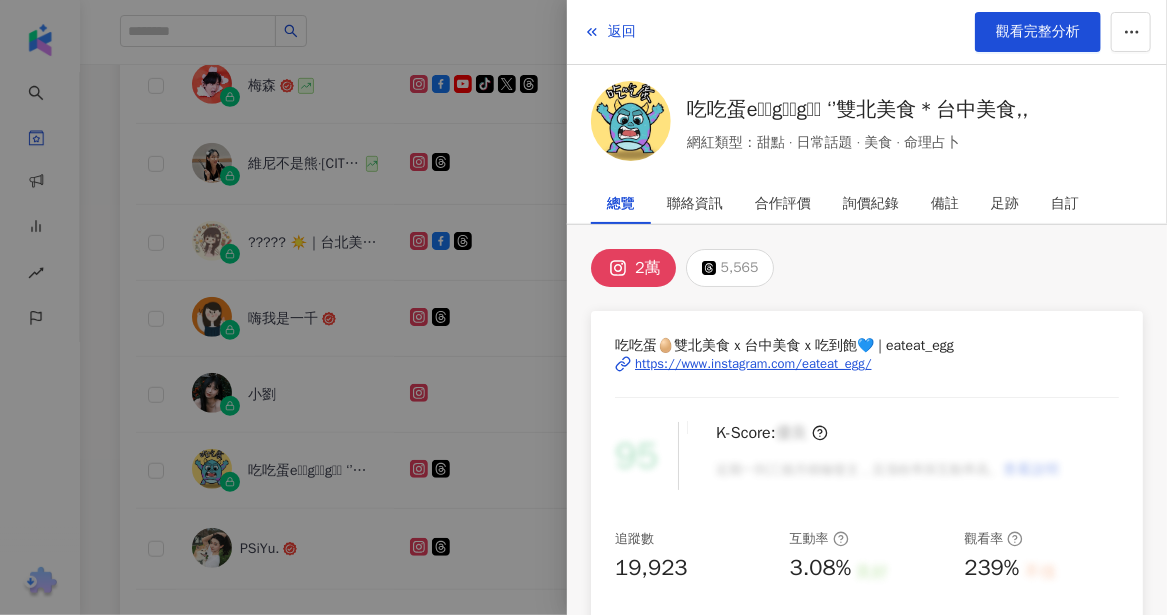 click at bounding box center [583, 307] 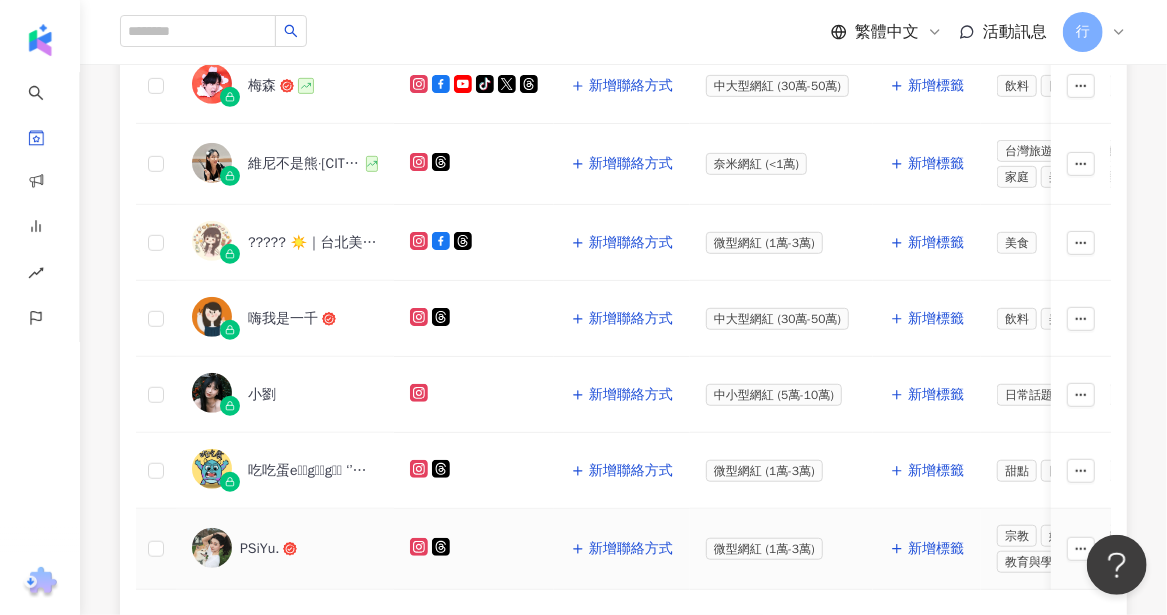 click on "PSiYu." at bounding box center (259, 549) 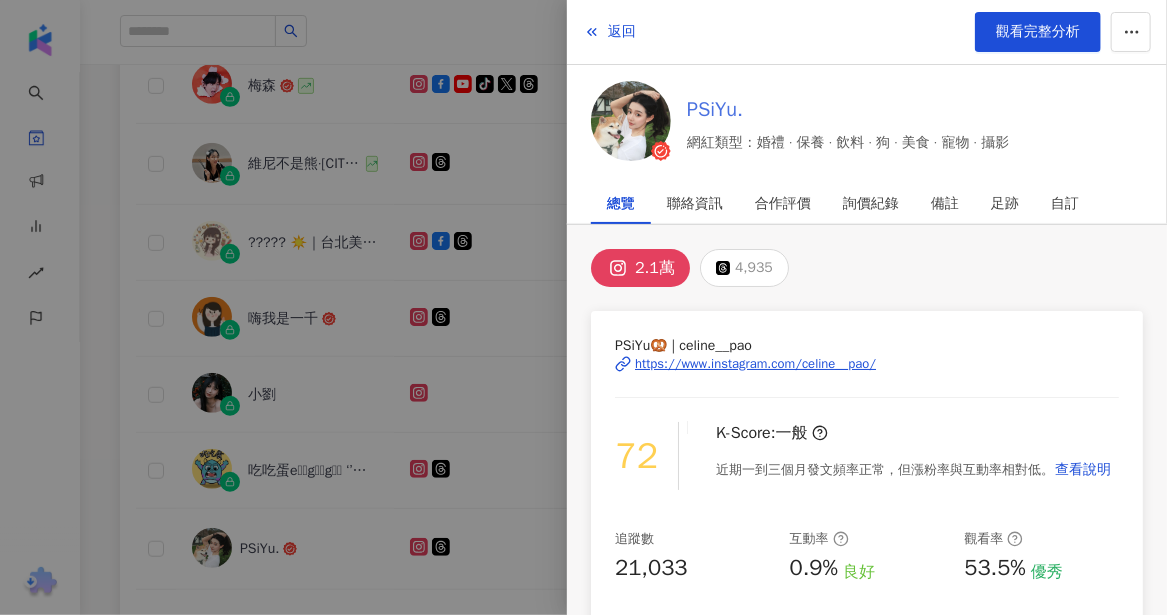 click on "PSiYu." at bounding box center (848, 110) 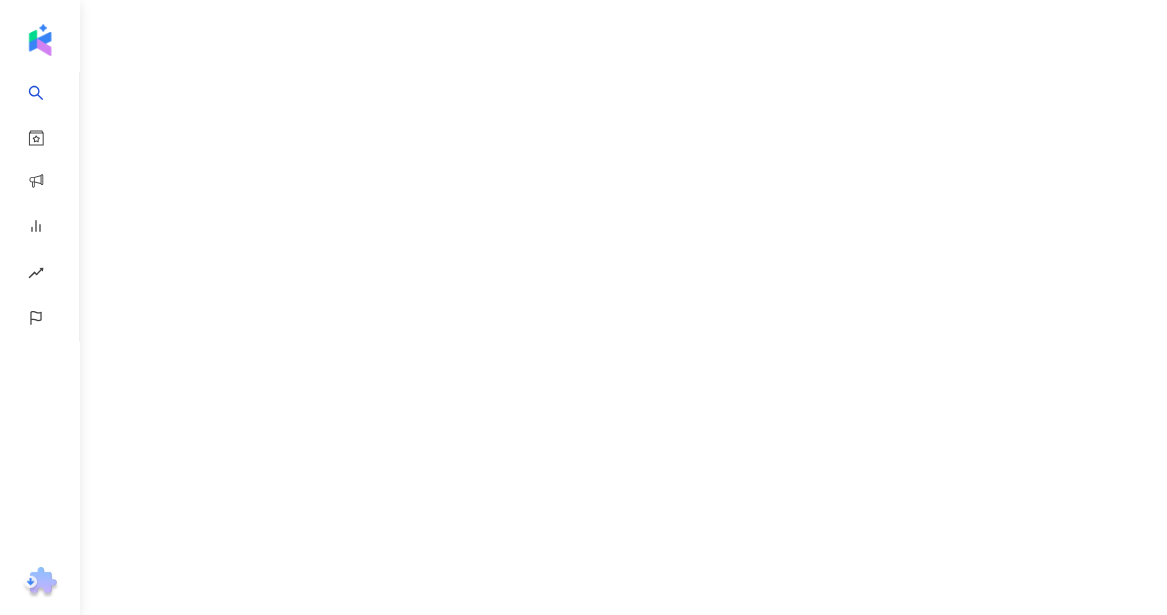 scroll, scrollTop: 0, scrollLeft: 0, axis: both 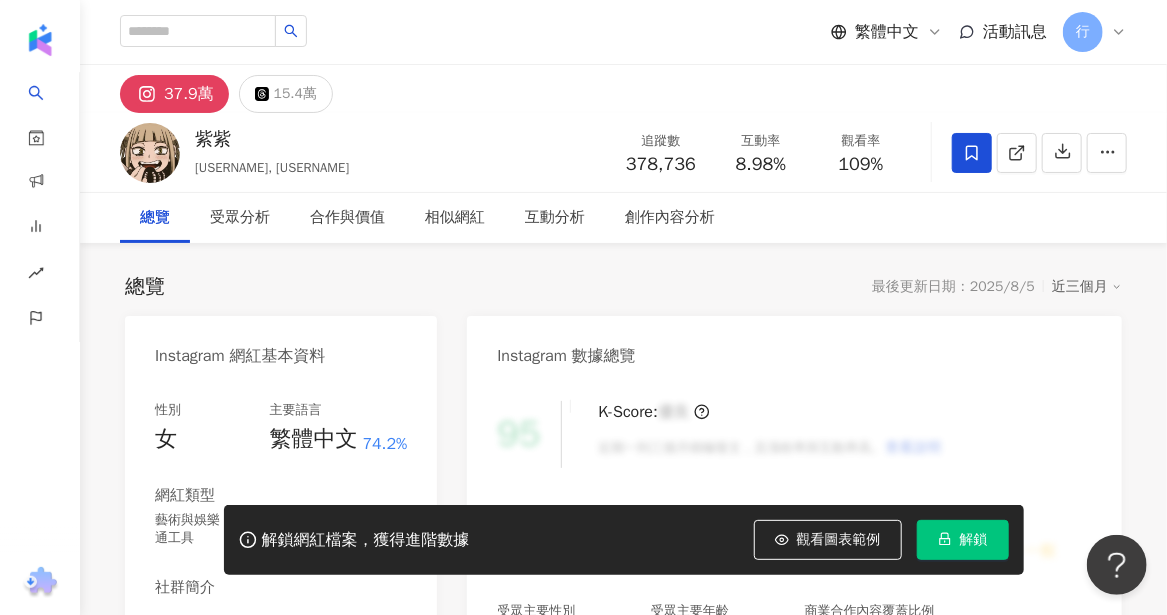 click on "紫紫 mcmc0728, mc_._ 追蹤數 378,736 互動率 8.98% 觀看率 109%" at bounding box center (623, 152) 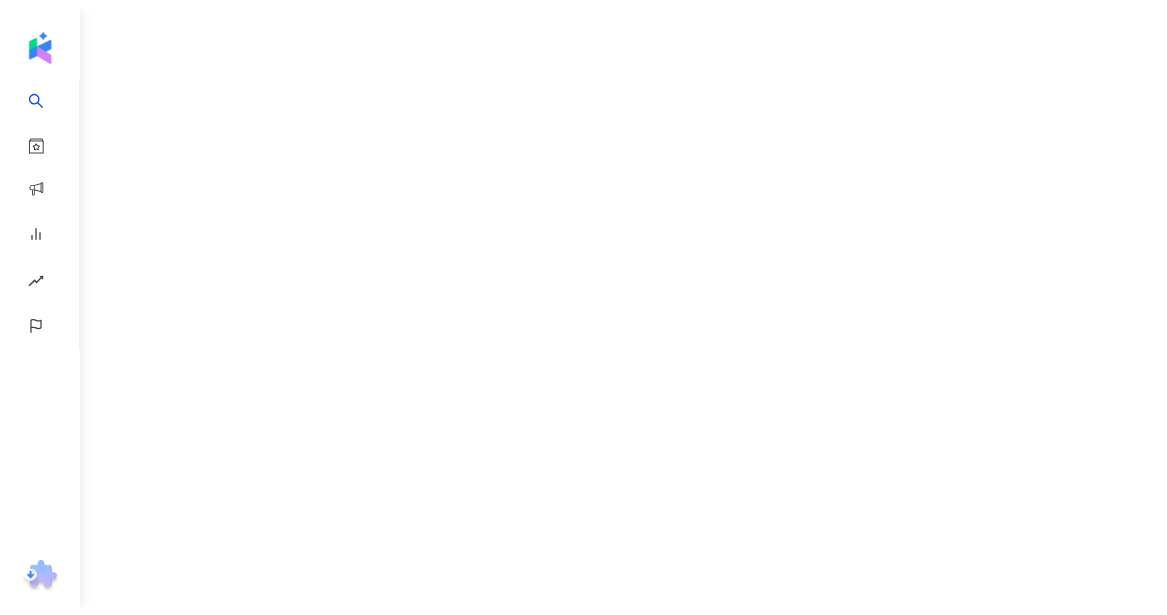 scroll, scrollTop: 0, scrollLeft: 0, axis: both 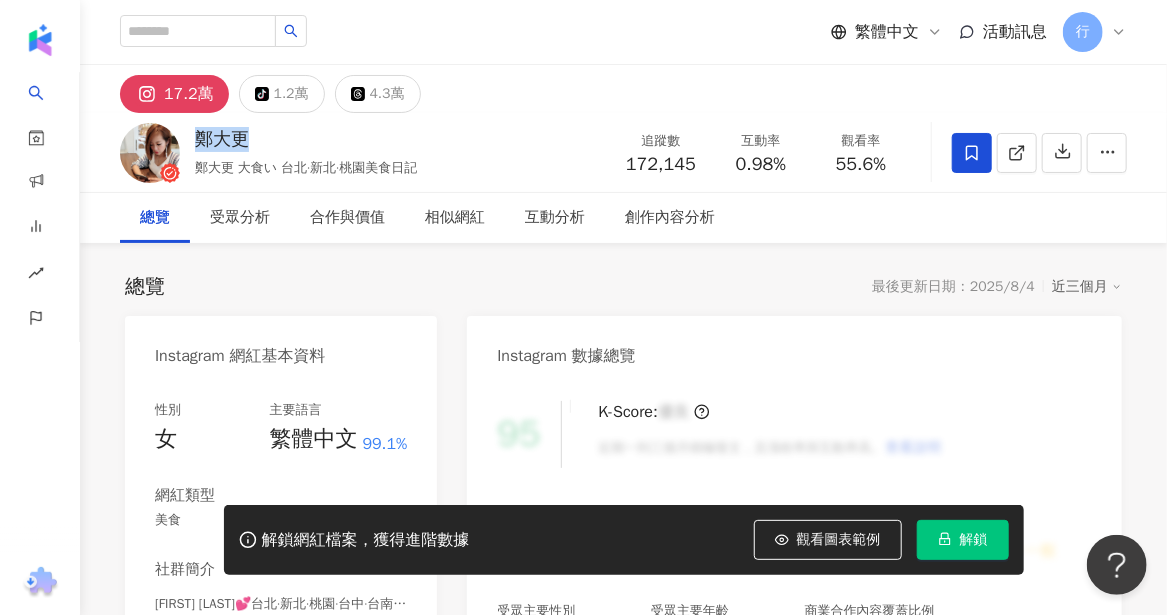 drag, startPoint x: 243, startPoint y: 141, endPoint x: 193, endPoint y: 139, distance: 50.039986 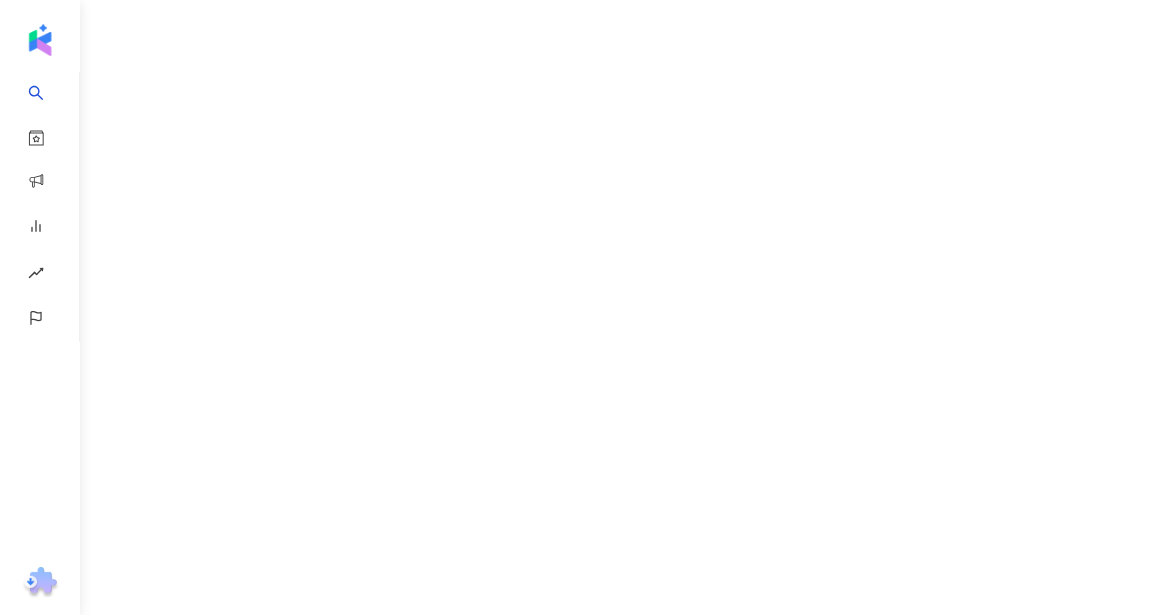 scroll, scrollTop: 0, scrollLeft: 0, axis: both 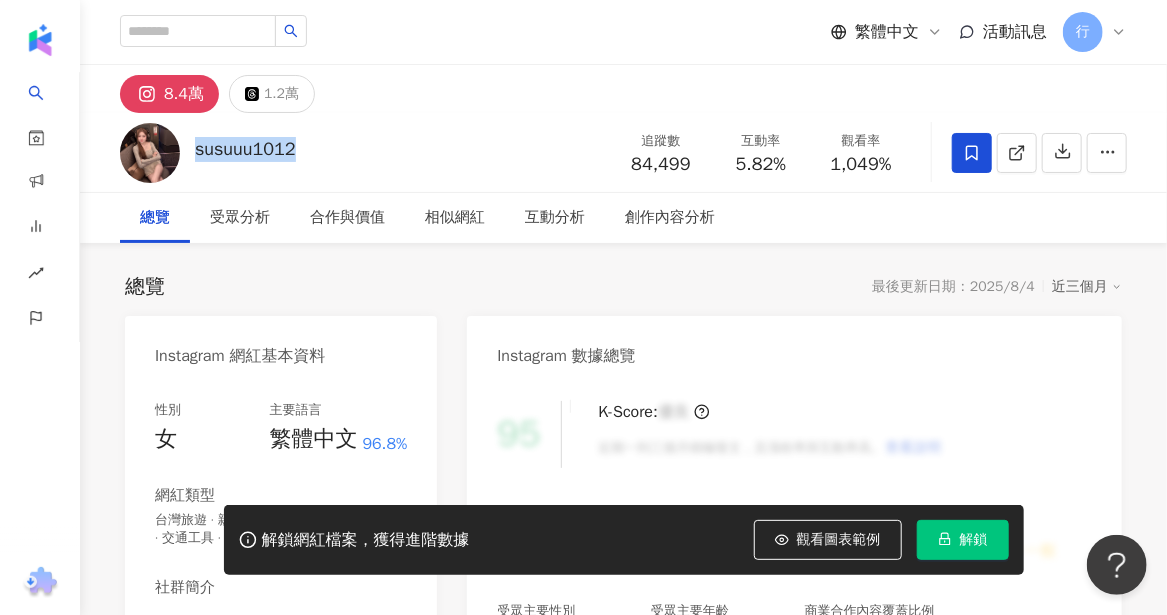 drag, startPoint x: 304, startPoint y: 153, endPoint x: 188, endPoint y: 153, distance: 116 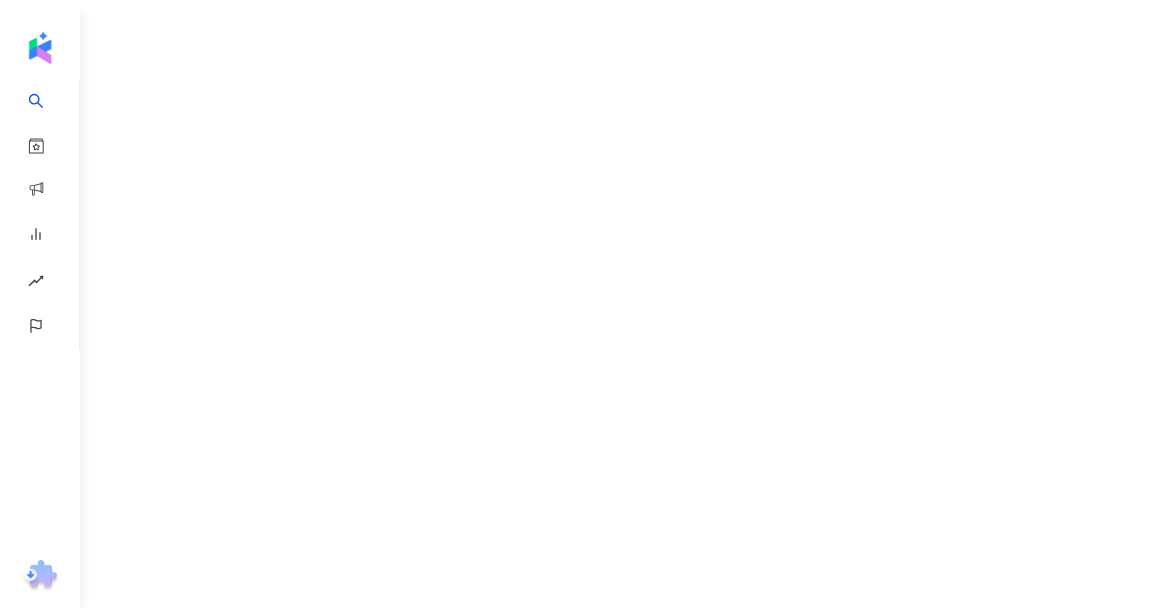 scroll, scrollTop: 0, scrollLeft: 0, axis: both 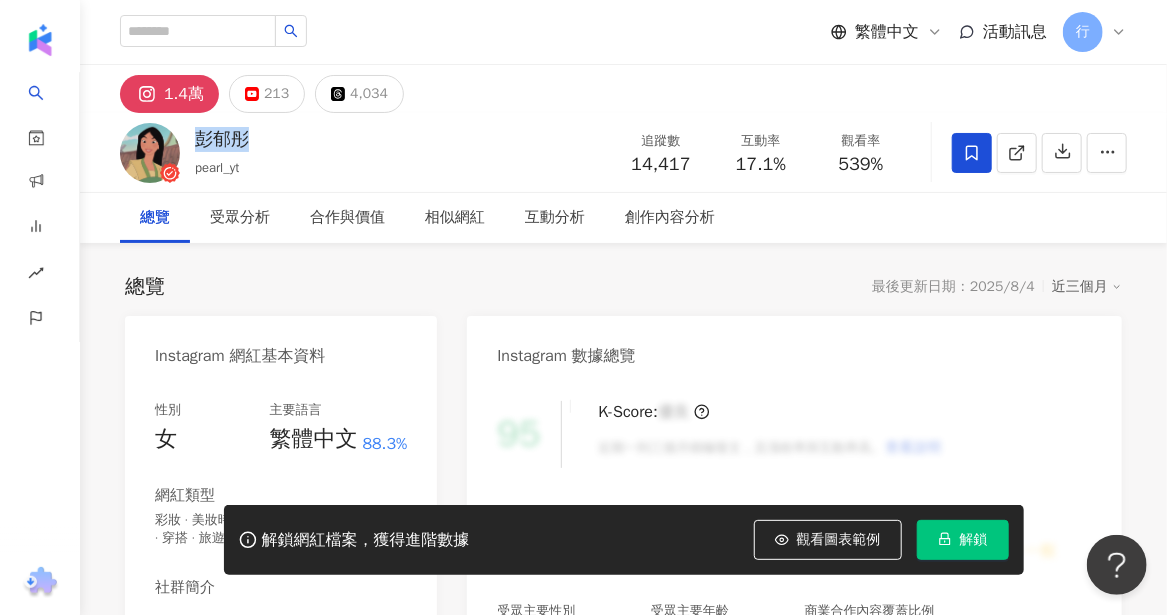 drag, startPoint x: 233, startPoint y: 136, endPoint x: 188, endPoint y: 137, distance: 45.01111 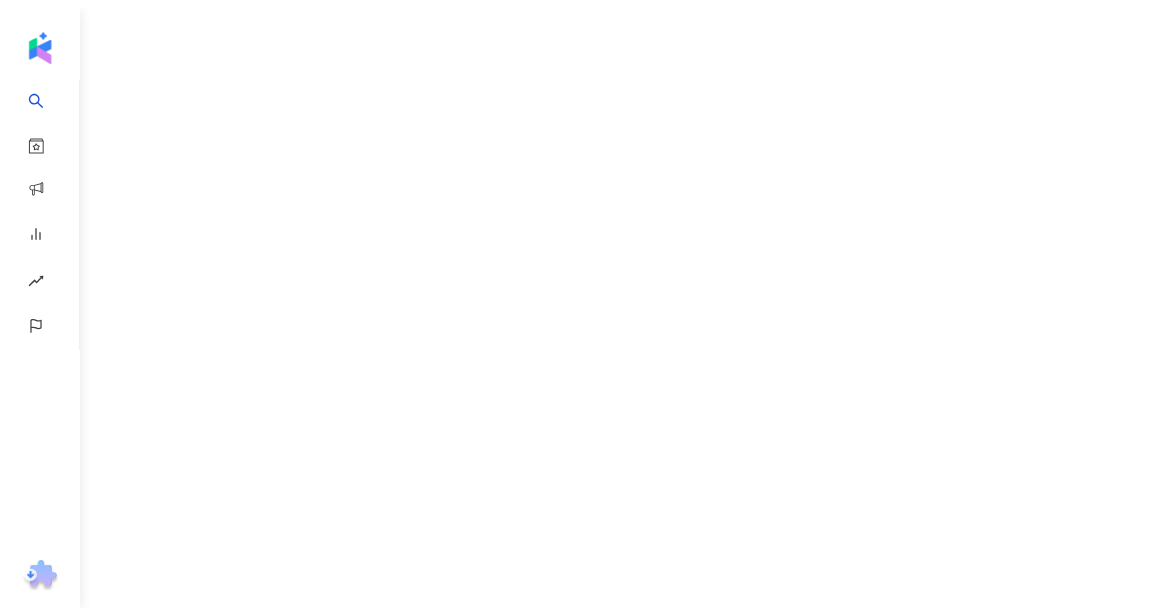 scroll, scrollTop: 0, scrollLeft: 0, axis: both 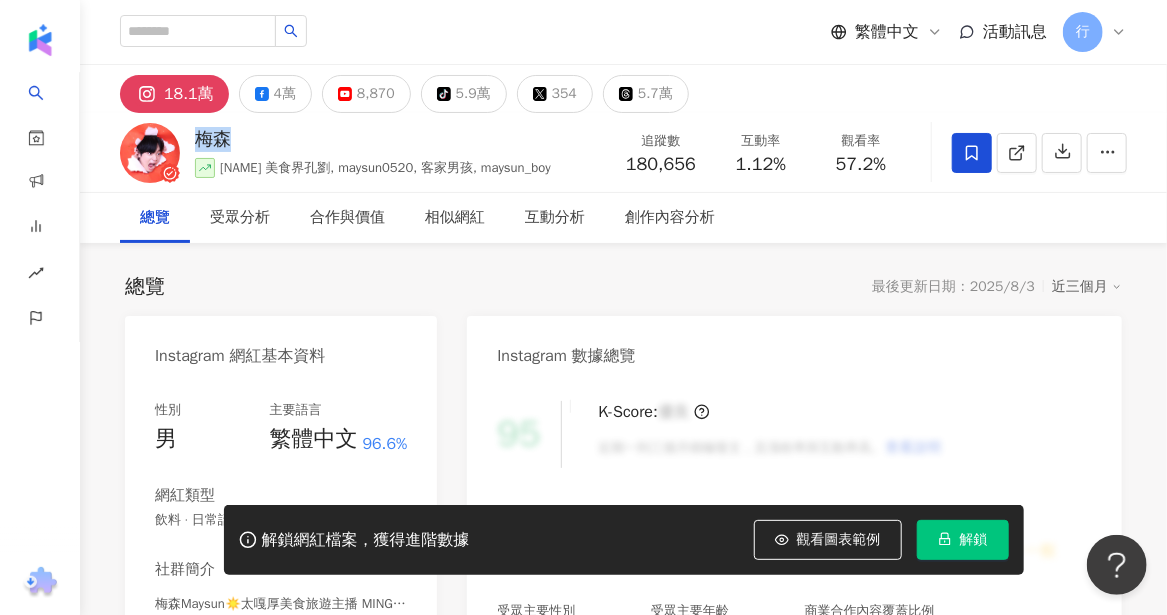 drag, startPoint x: 228, startPoint y: 138, endPoint x: 189, endPoint y: 136, distance: 39.051247 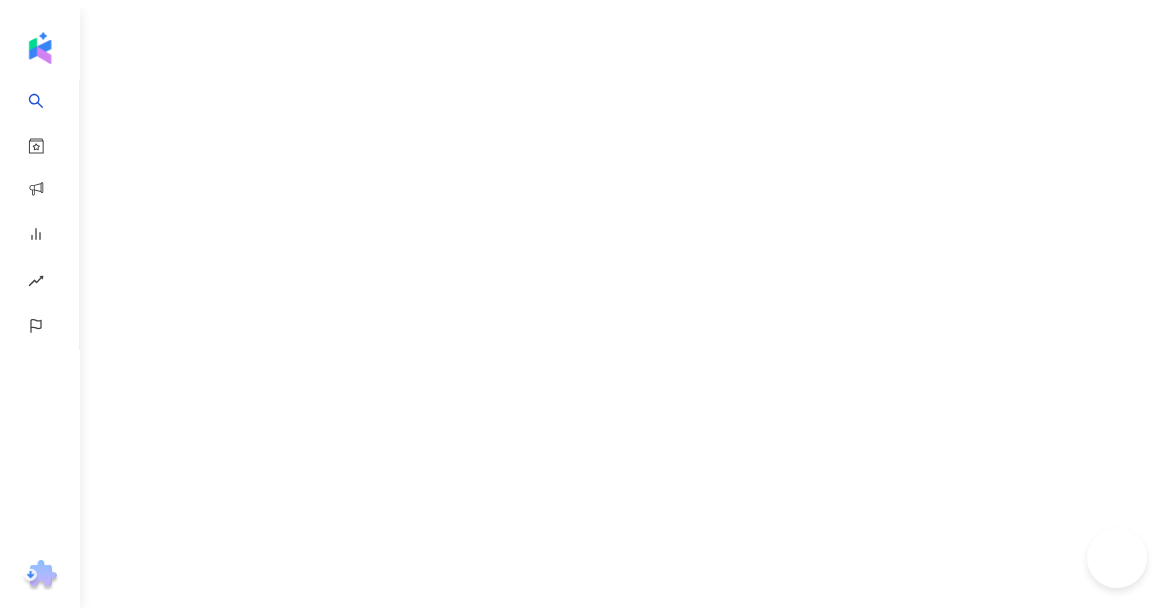 scroll, scrollTop: 0, scrollLeft: 0, axis: both 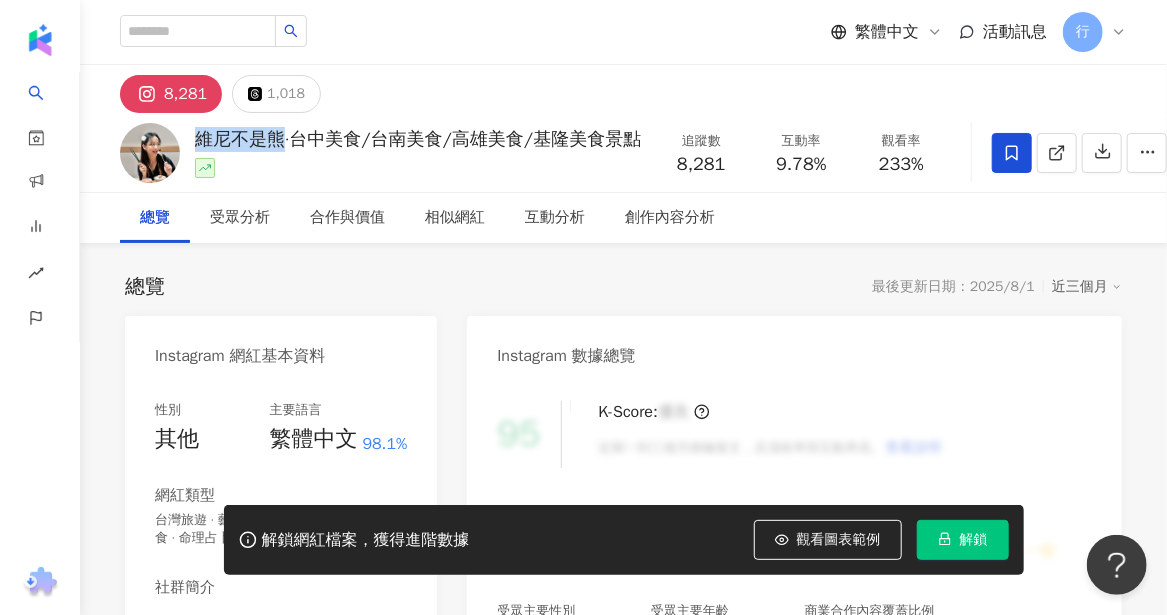 drag, startPoint x: 257, startPoint y: 140, endPoint x: 202, endPoint y: 143, distance: 55.081757 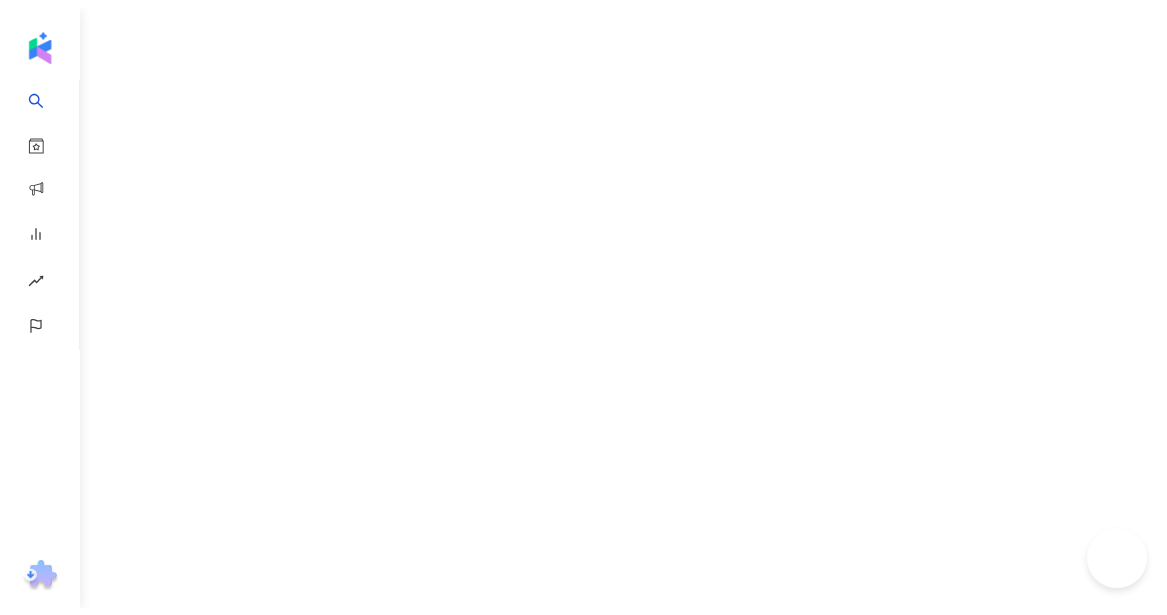 scroll, scrollTop: 0, scrollLeft: 0, axis: both 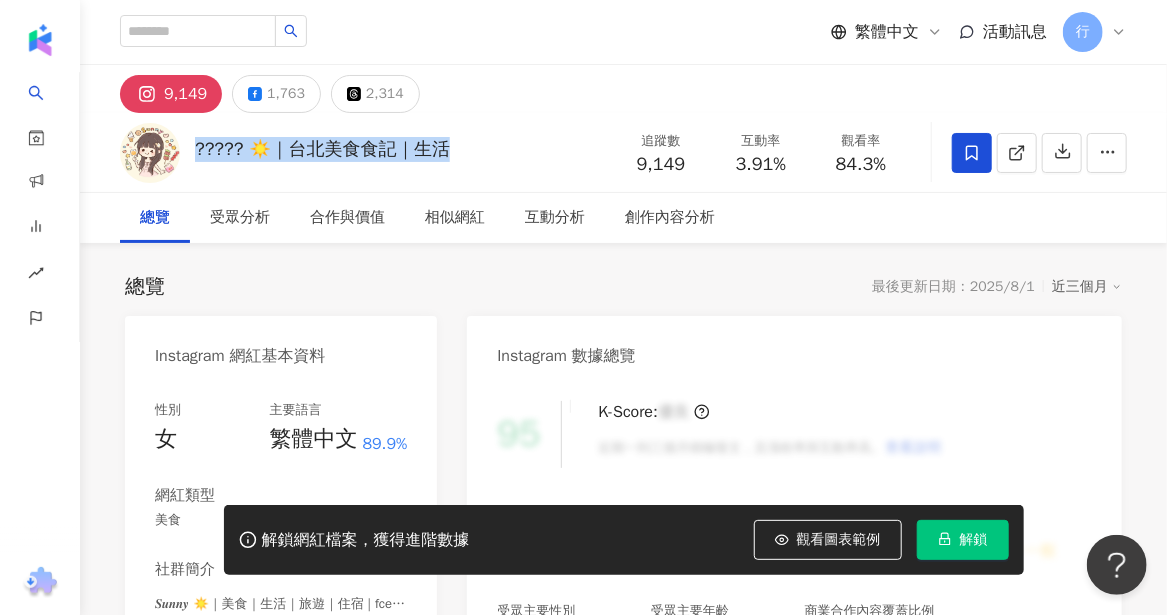 drag, startPoint x: 442, startPoint y: 148, endPoint x: 195, endPoint y: 149, distance: 247.00203 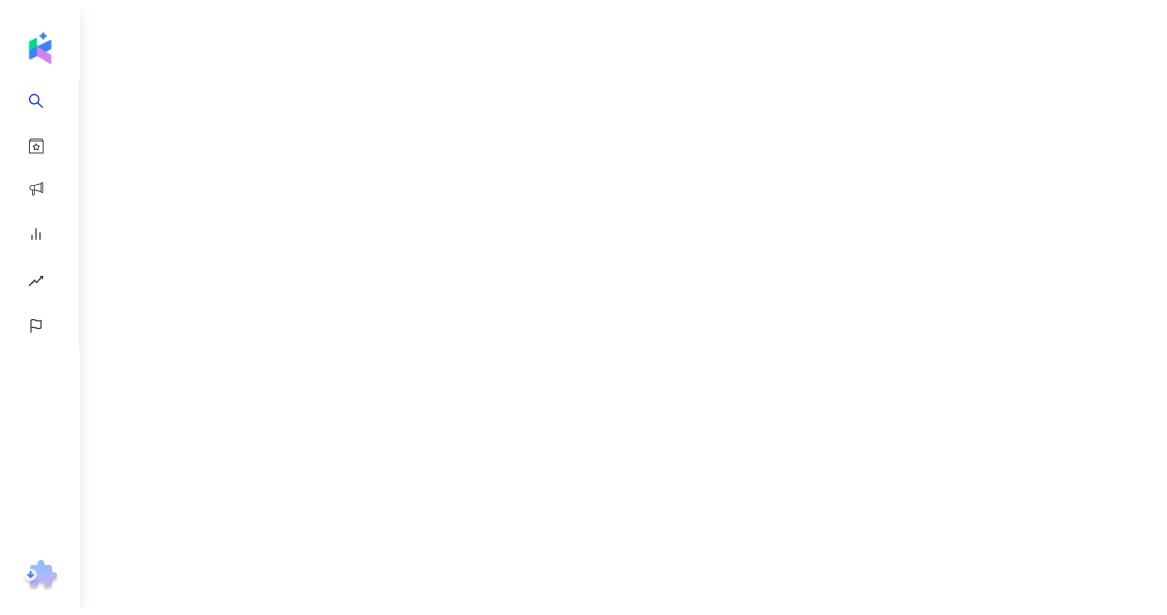 scroll, scrollTop: 0, scrollLeft: 0, axis: both 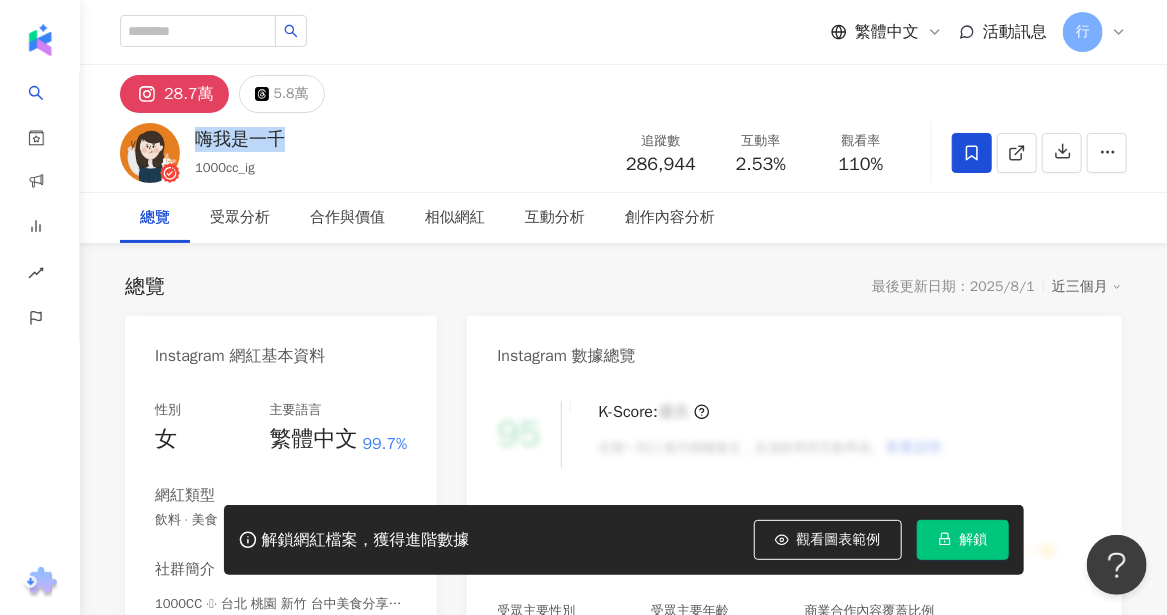 drag, startPoint x: 281, startPoint y: 142, endPoint x: 193, endPoint y: 138, distance: 88.09086 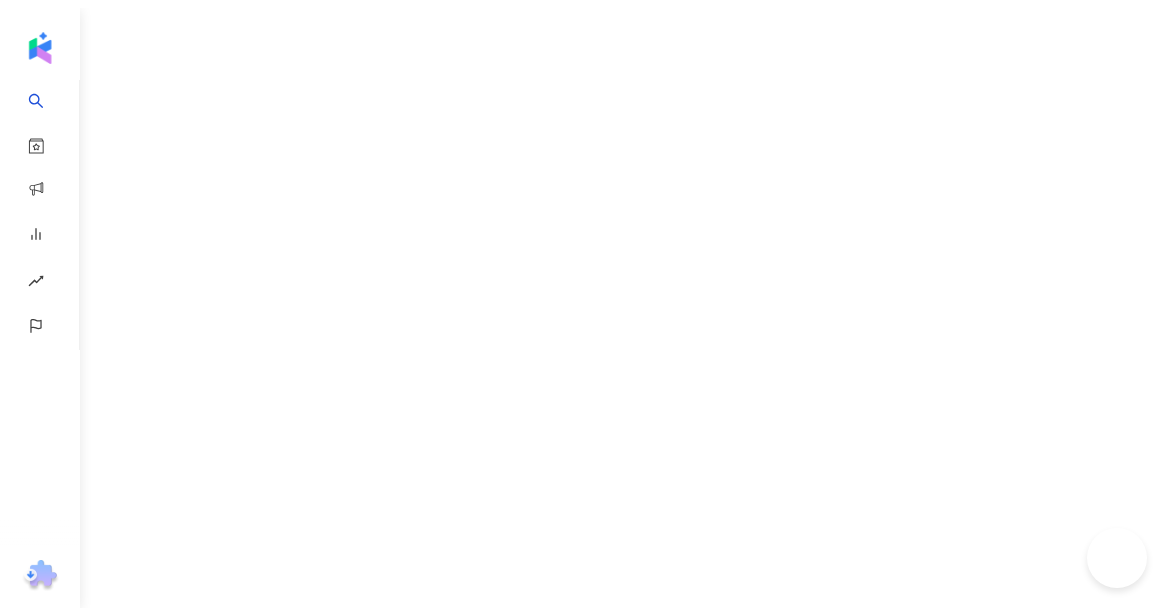 scroll, scrollTop: 0, scrollLeft: 0, axis: both 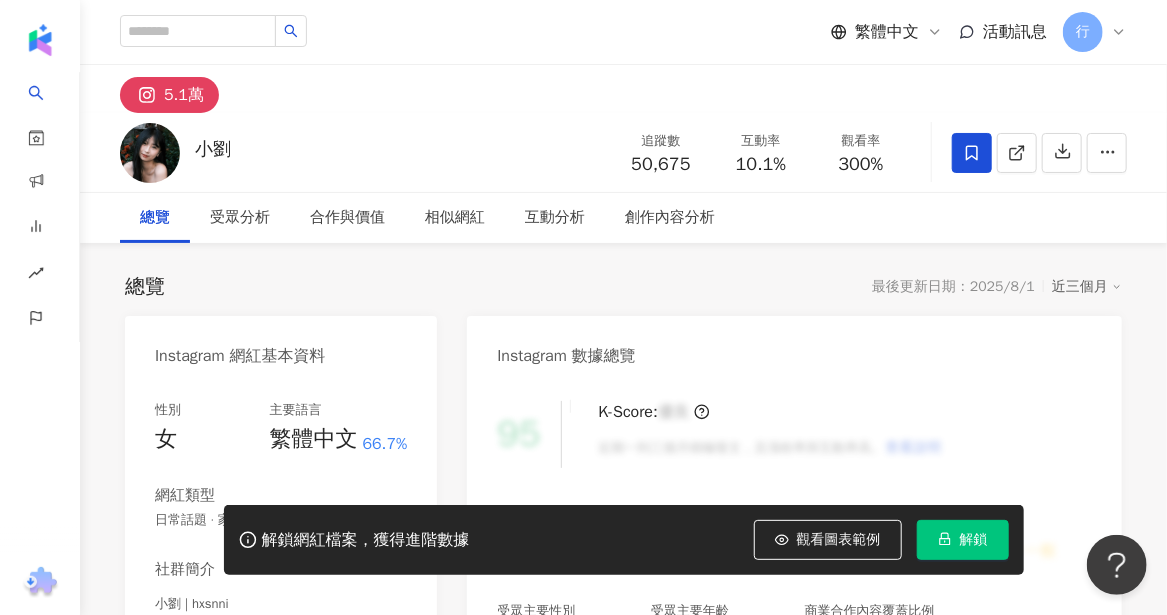 click on "小劉" at bounding box center [213, 149] 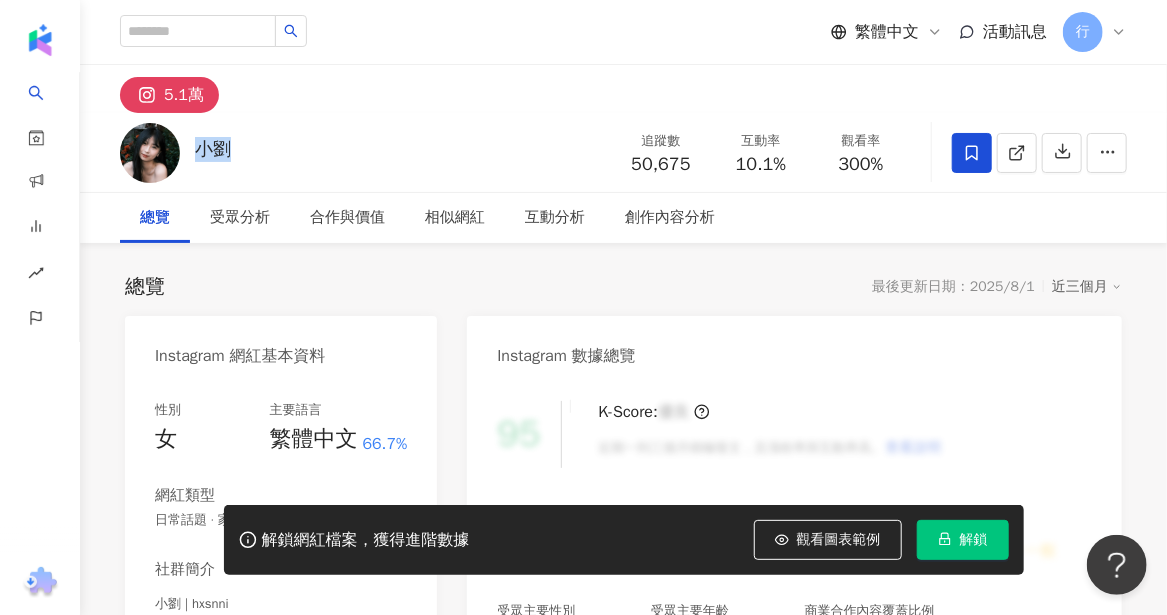 drag, startPoint x: 234, startPoint y: 150, endPoint x: 195, endPoint y: 152, distance: 39.051247 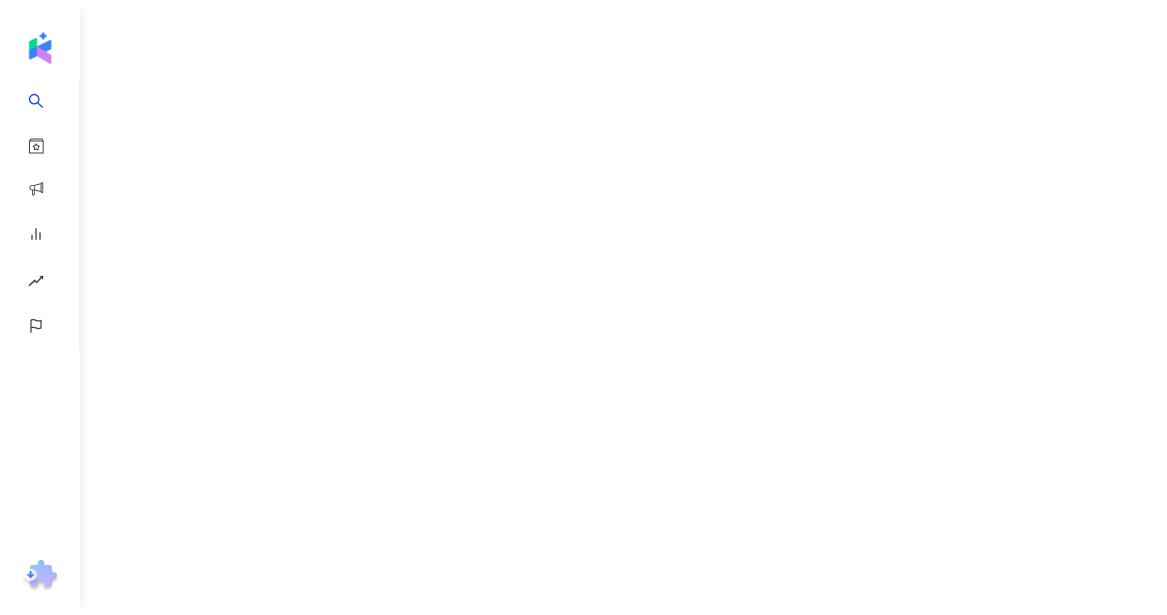scroll, scrollTop: 0, scrollLeft: 0, axis: both 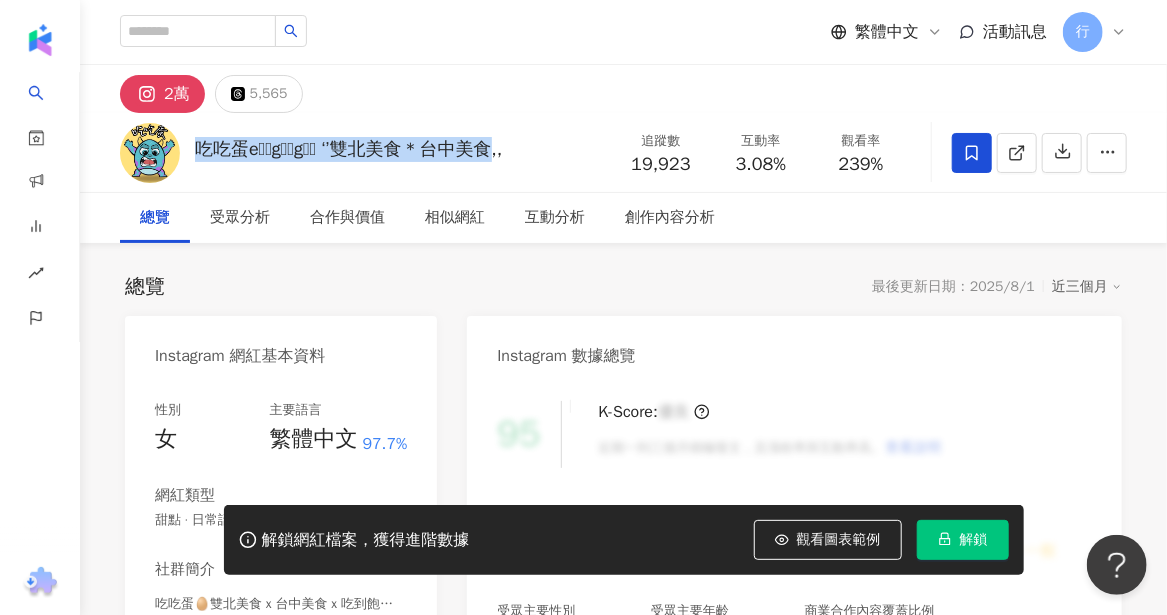 drag, startPoint x: 196, startPoint y: 148, endPoint x: 476, endPoint y: 141, distance: 280.0875 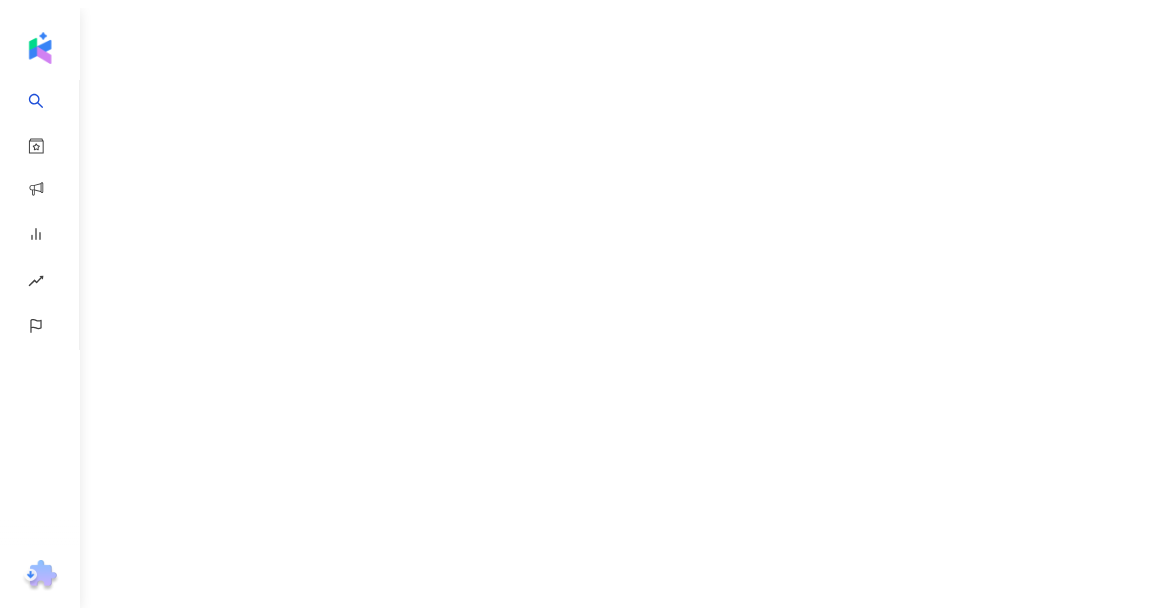 scroll, scrollTop: 0, scrollLeft: 0, axis: both 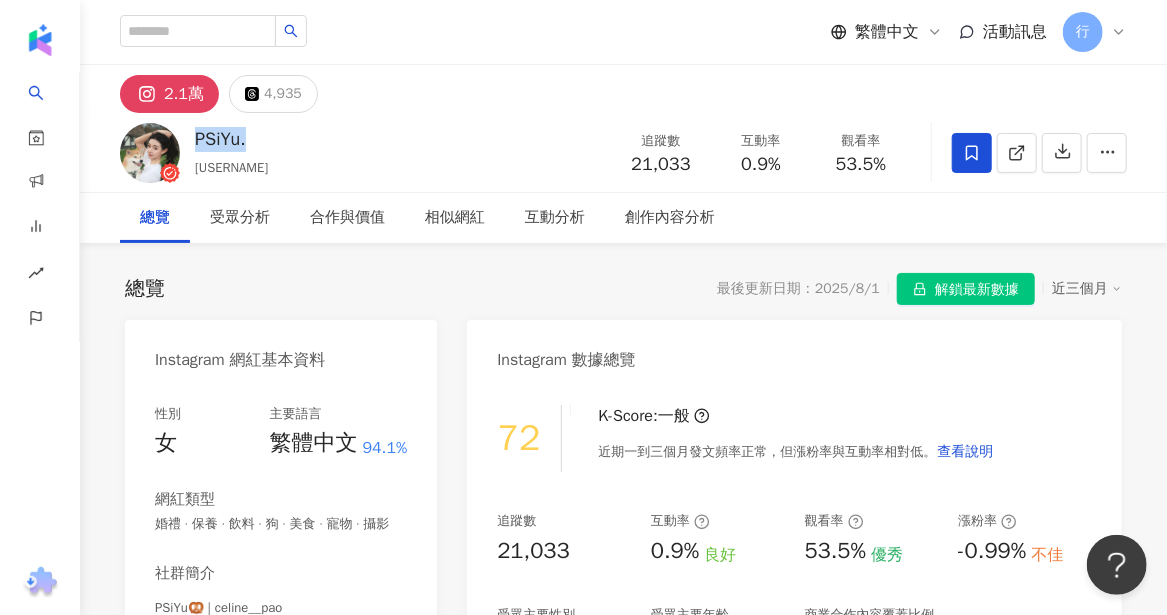 drag, startPoint x: 270, startPoint y: 143, endPoint x: 192, endPoint y: 144, distance: 78.00641 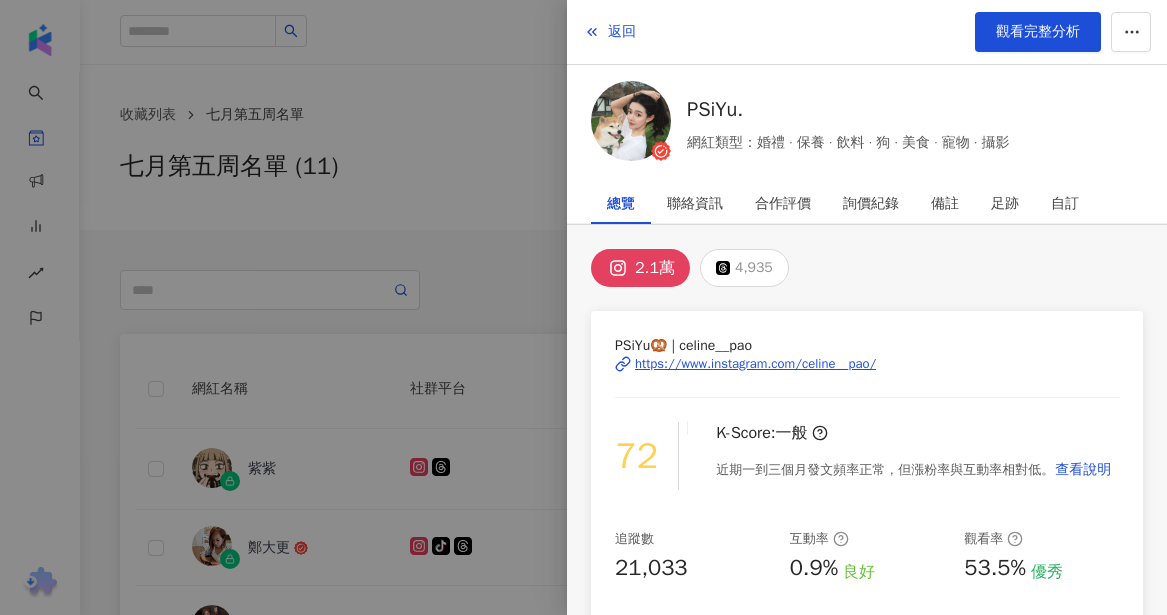 scroll, scrollTop: 700, scrollLeft: 0, axis: vertical 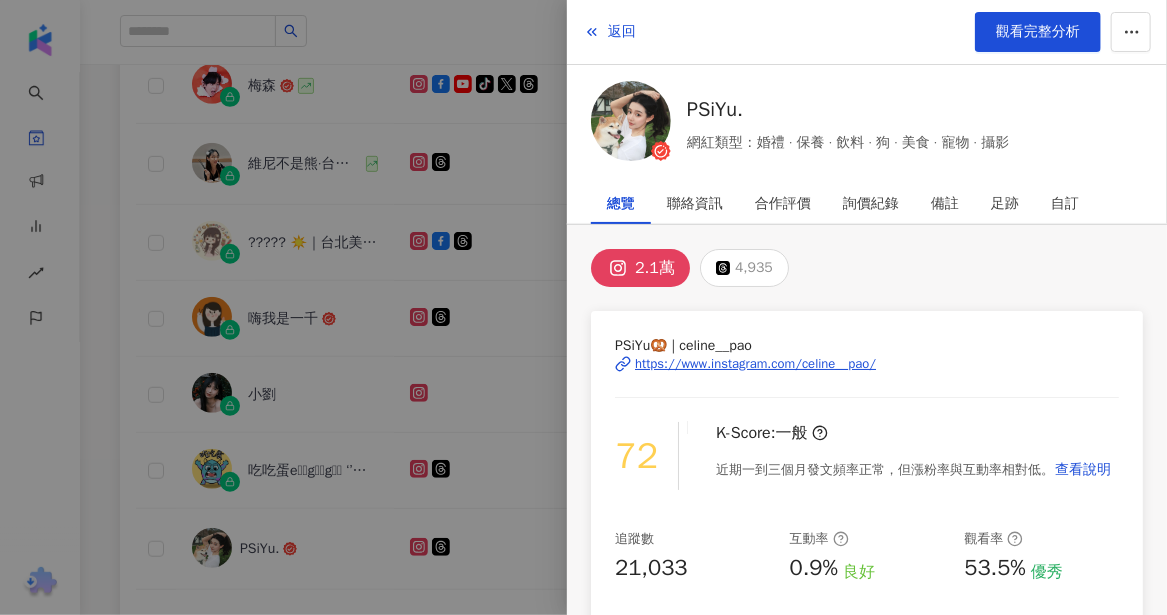 click at bounding box center [583, 307] 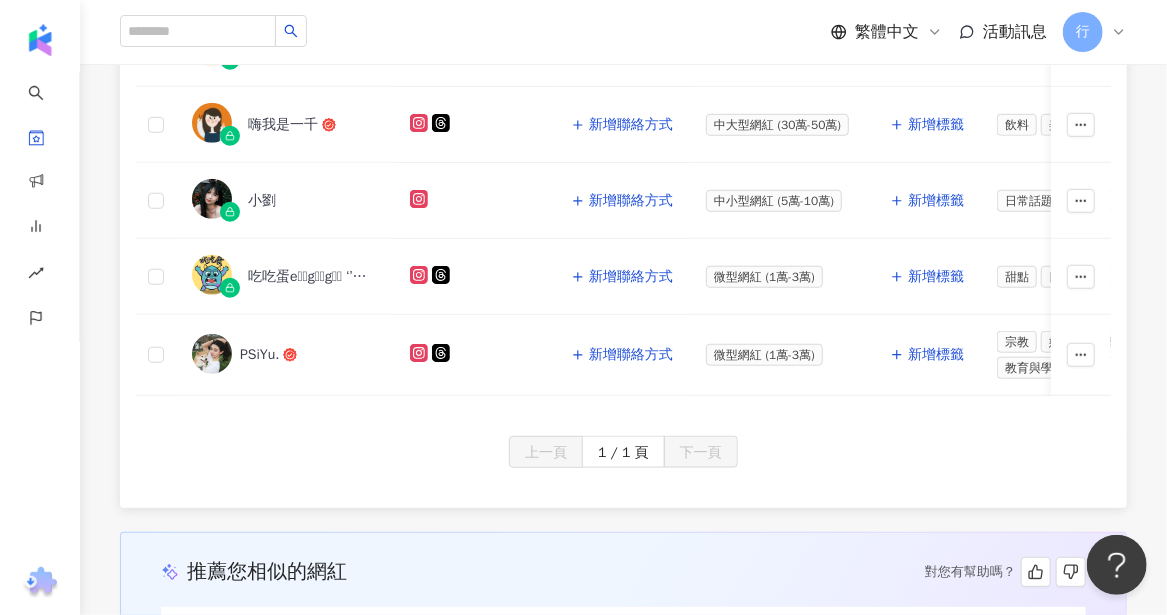 scroll, scrollTop: 900, scrollLeft: 0, axis: vertical 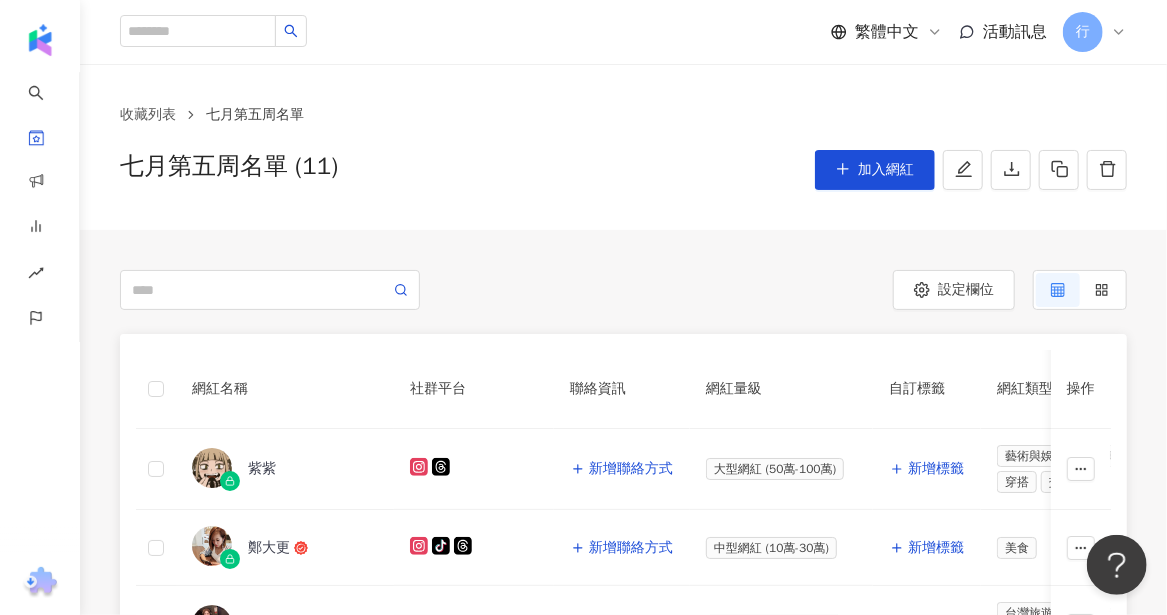 click on "七月第五周名單 (11)" at bounding box center (229, 170) 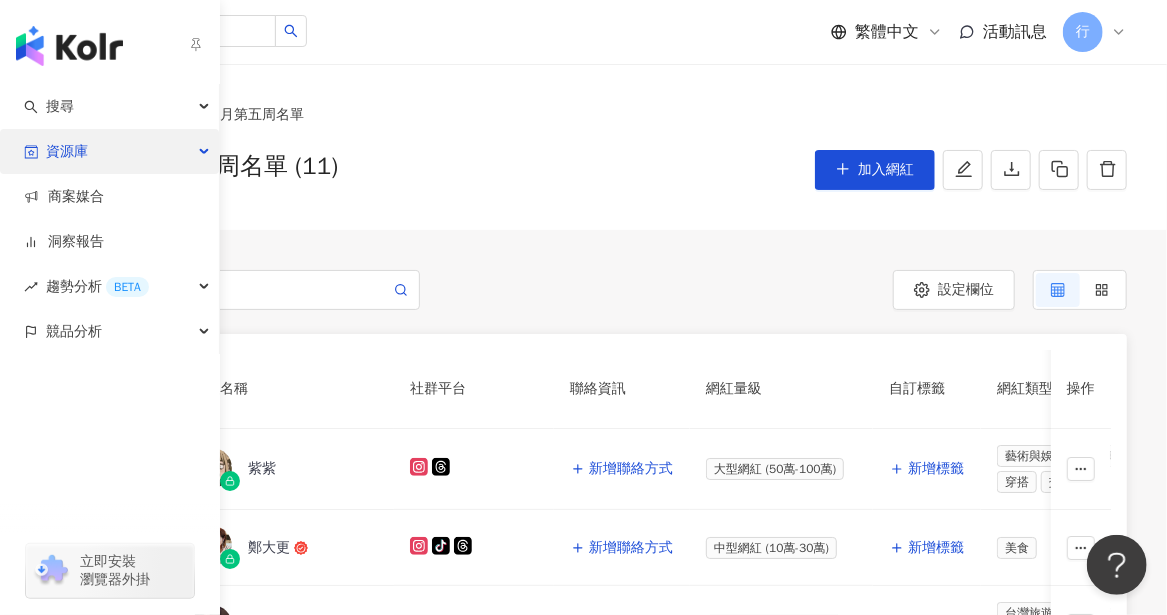 click on "資源庫" at bounding box center (67, 151) 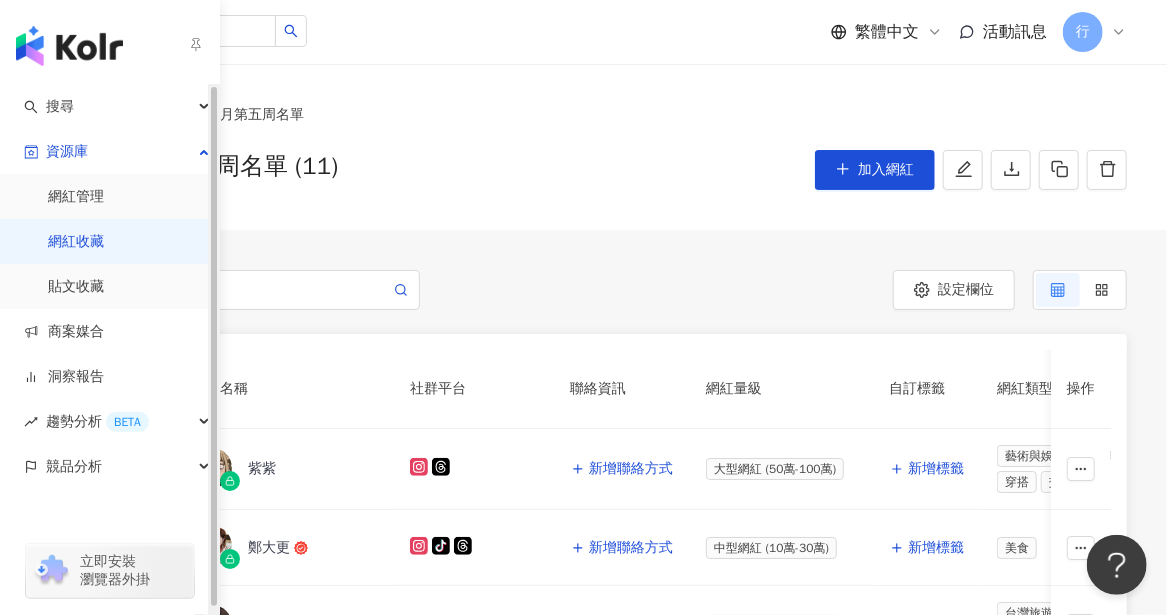 click on "網紅收藏" at bounding box center (76, 242) 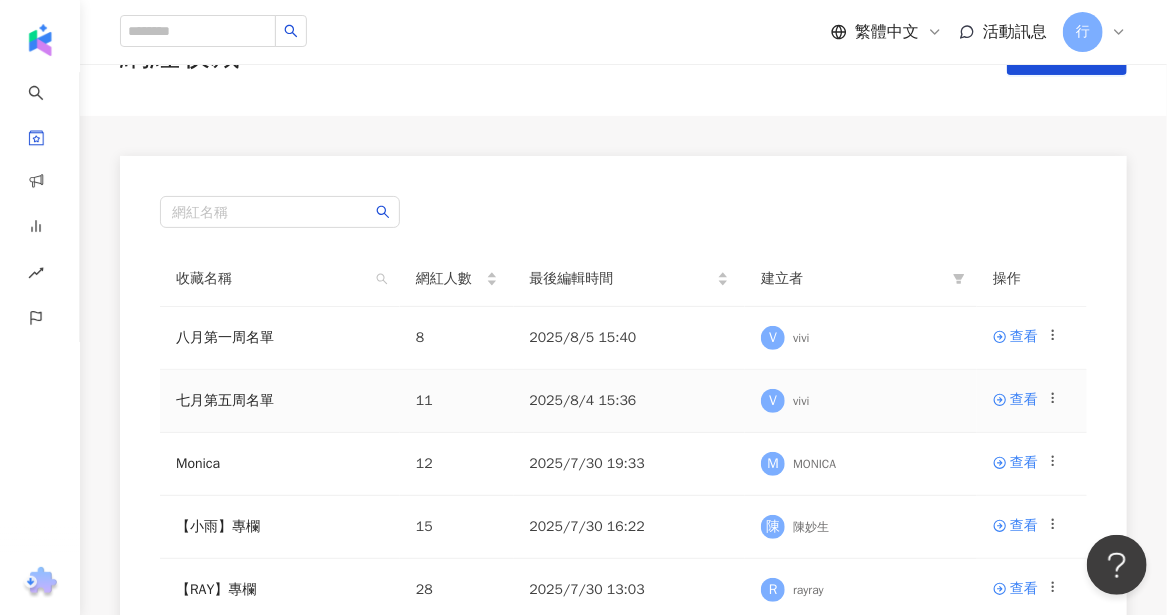 scroll, scrollTop: 100, scrollLeft: 0, axis: vertical 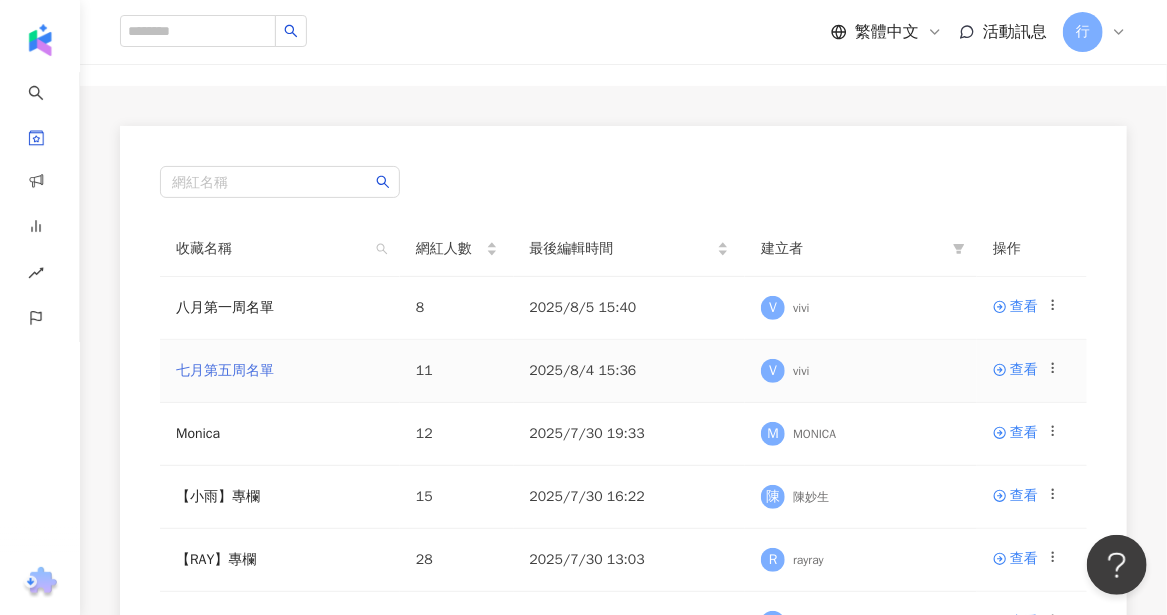 click on "七月第五周名單" at bounding box center [225, 370] 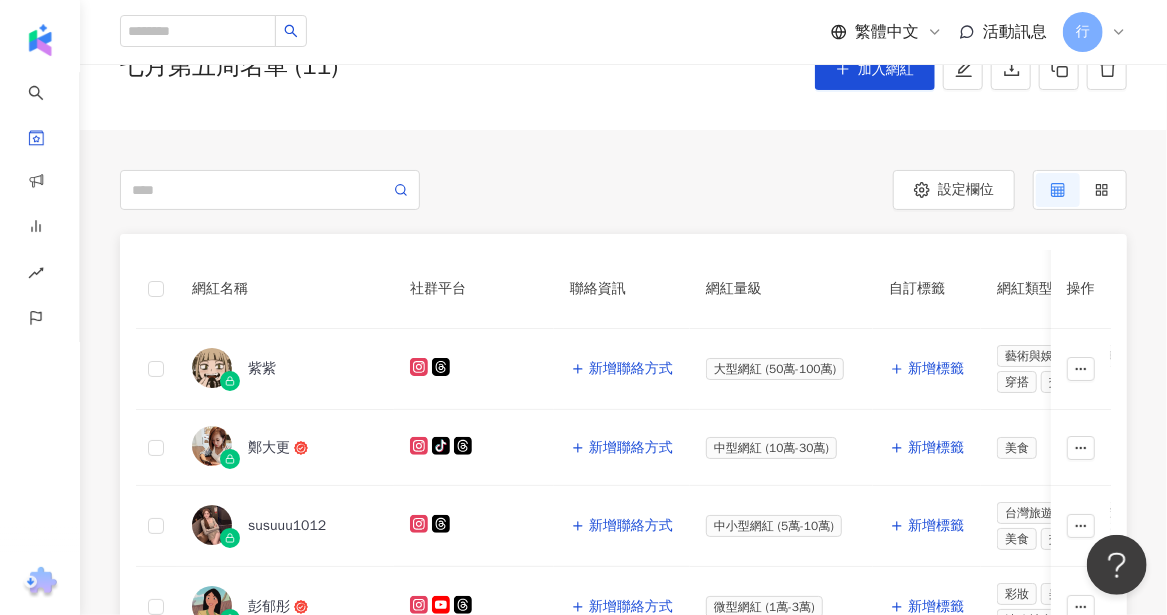 scroll, scrollTop: 0, scrollLeft: 0, axis: both 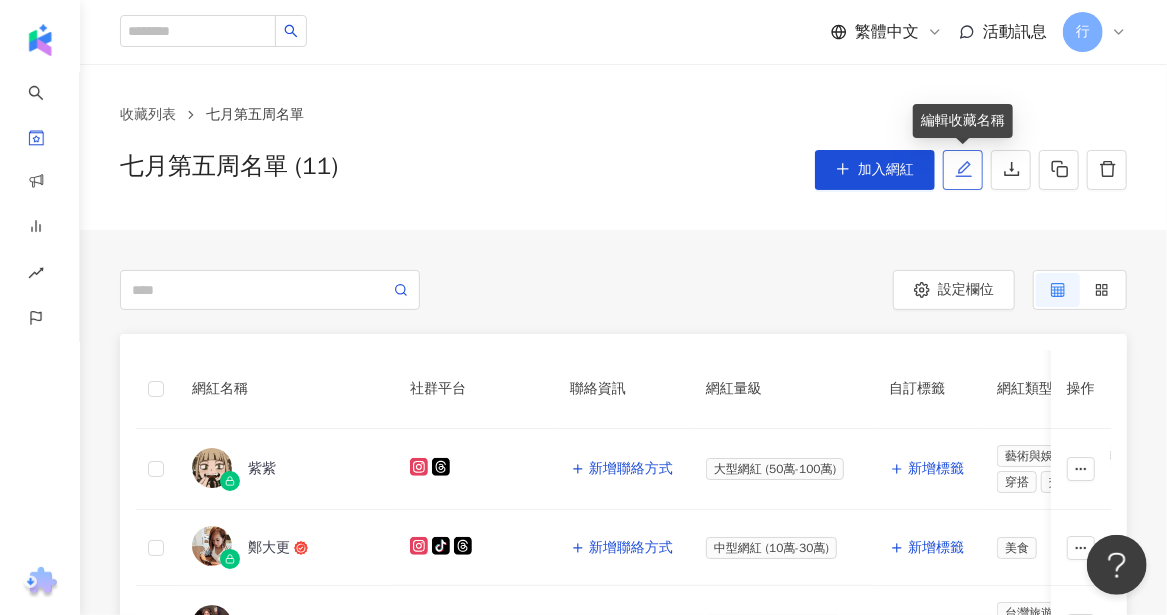 click 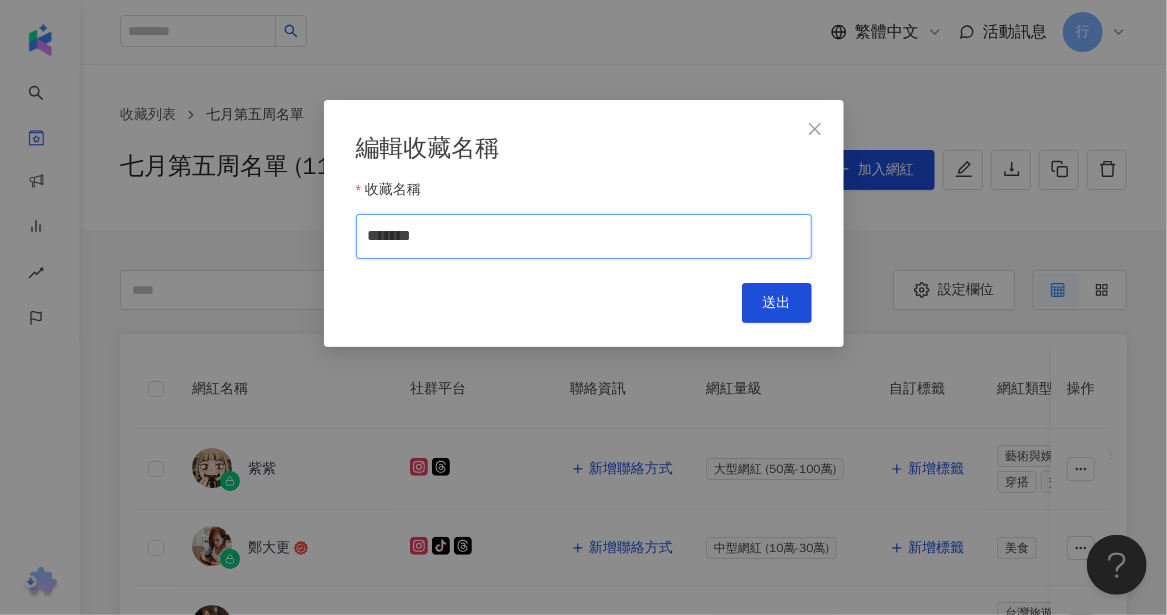 click on "*******" at bounding box center [584, 236] 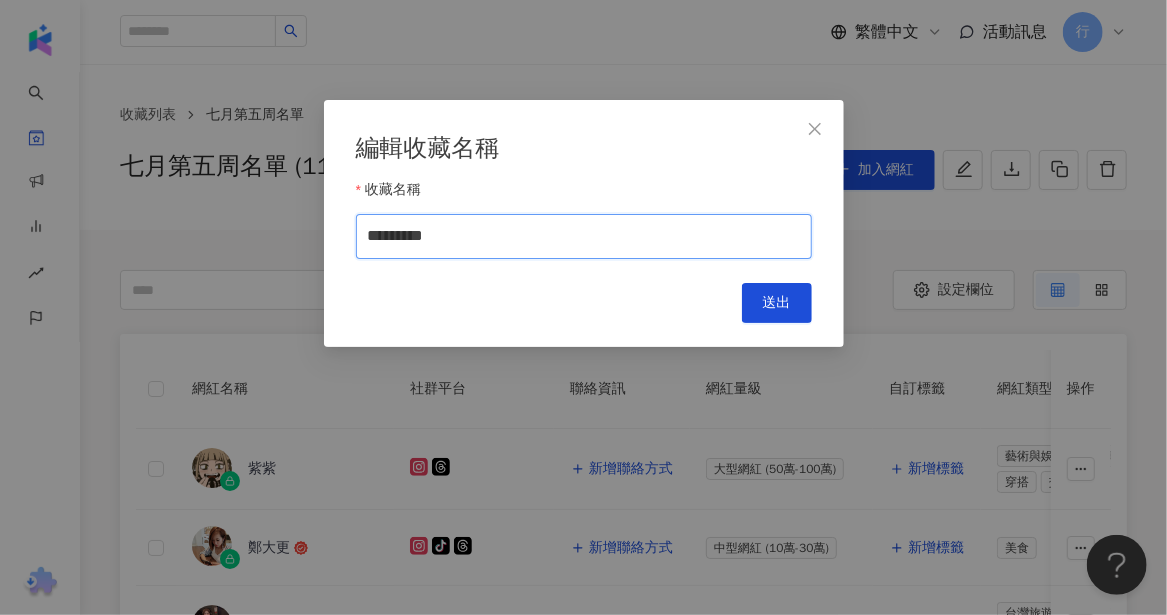 type on "*******" 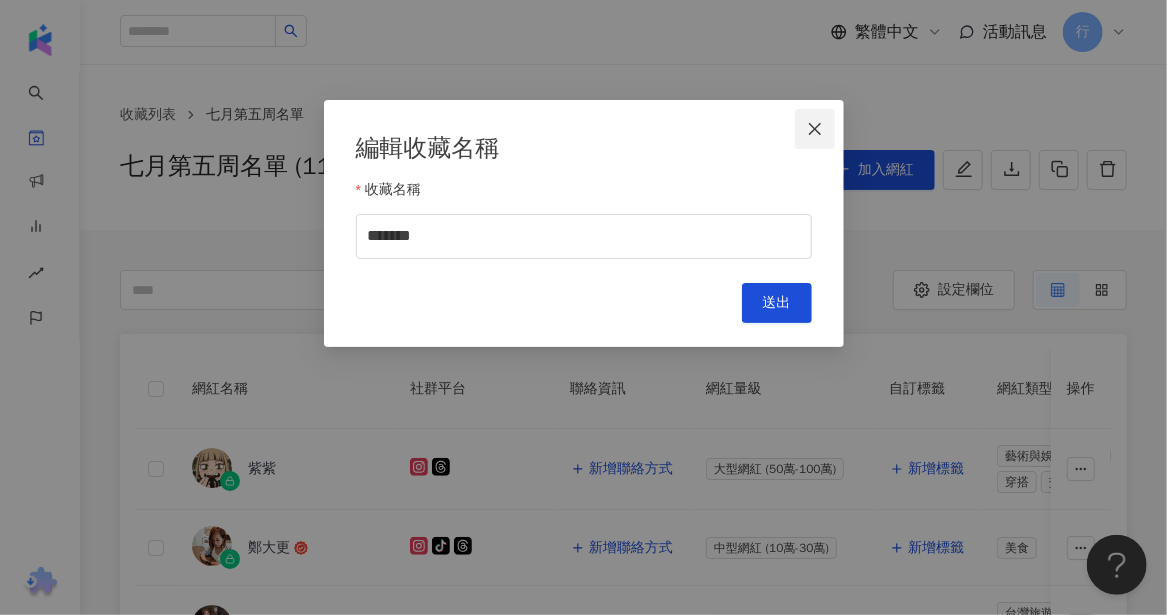 drag, startPoint x: 815, startPoint y: 132, endPoint x: 129, endPoint y: 42, distance: 691.8786 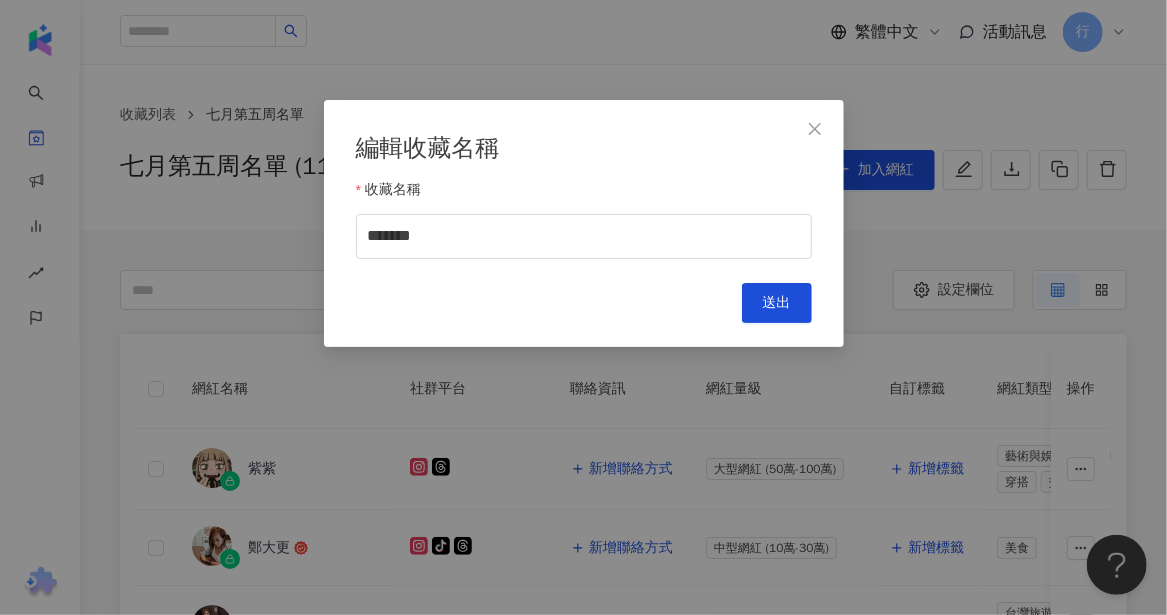 click 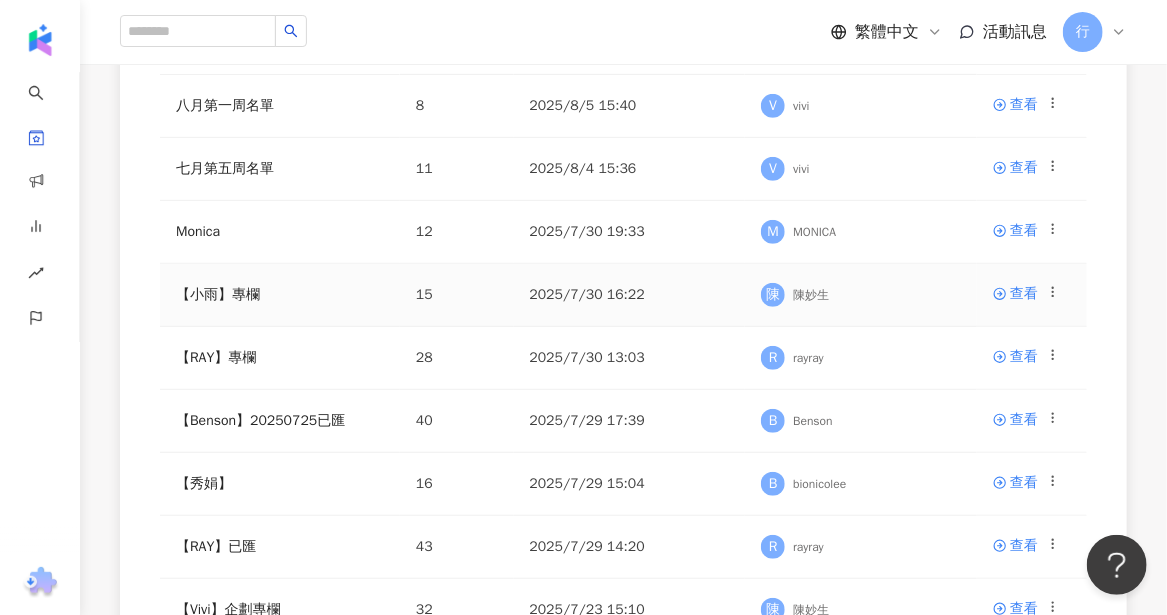 scroll, scrollTop: 301, scrollLeft: 0, axis: vertical 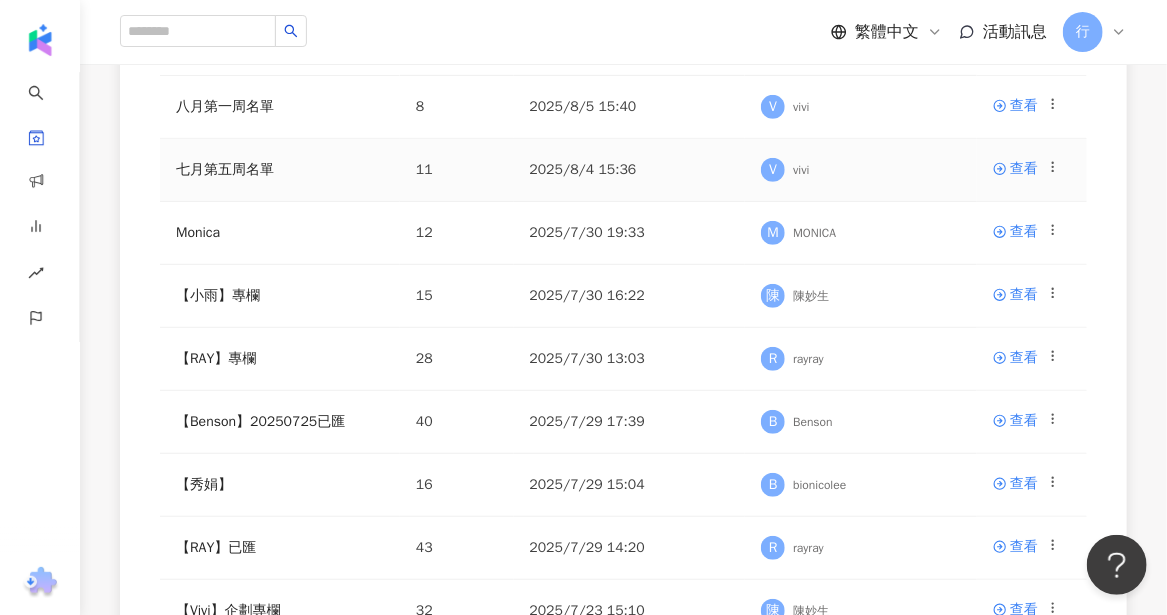 click 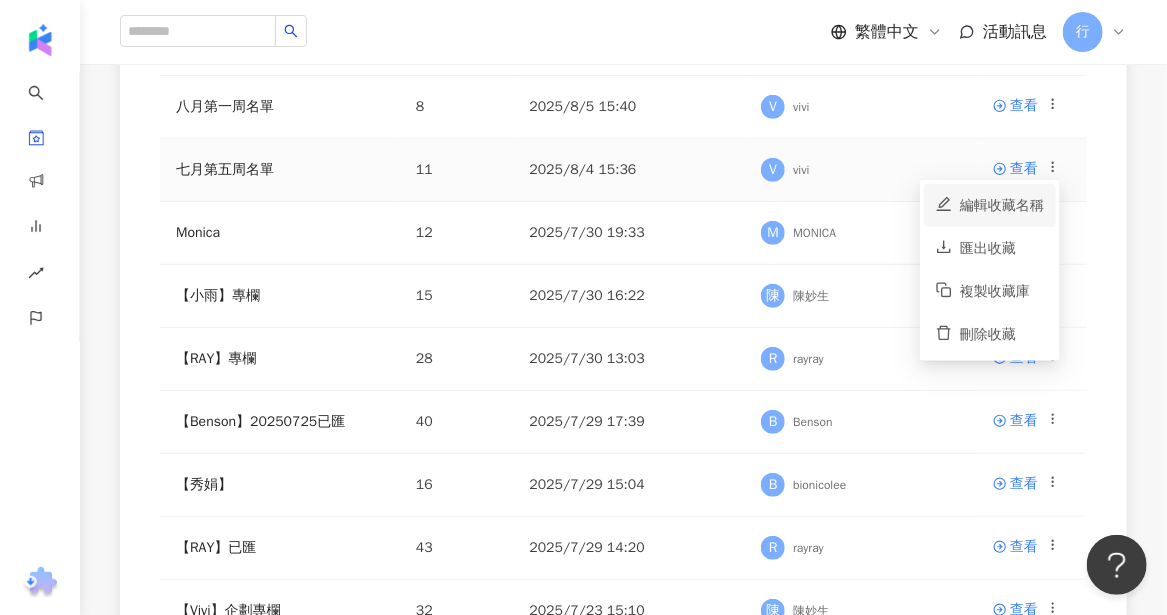 click on "編輯收藏名稱" at bounding box center [1002, 206] 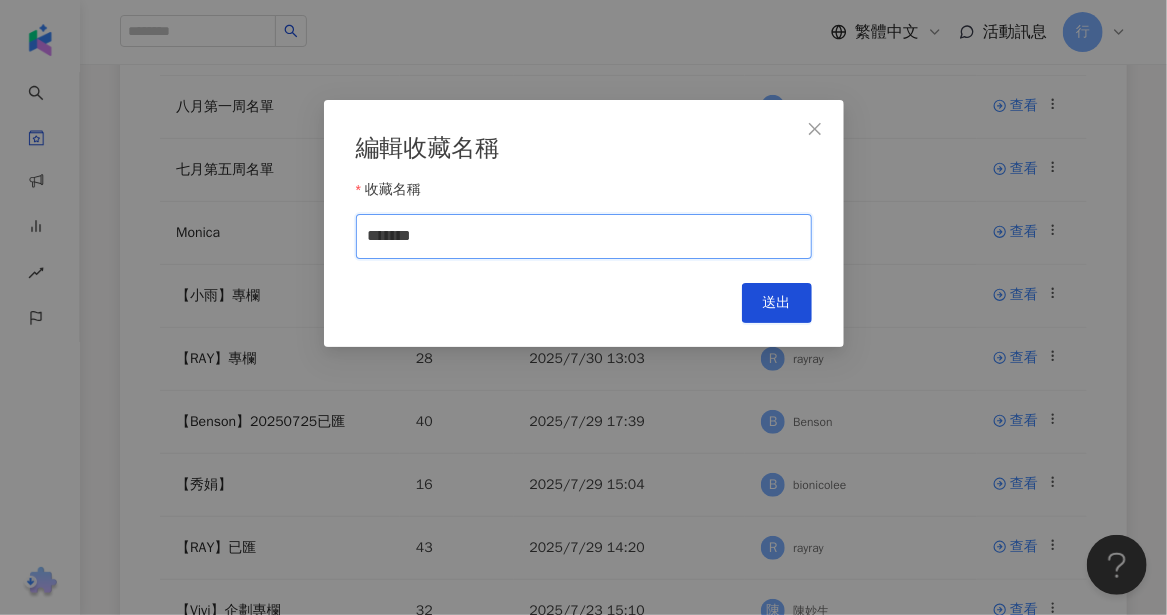 click on "*******" at bounding box center (584, 236) 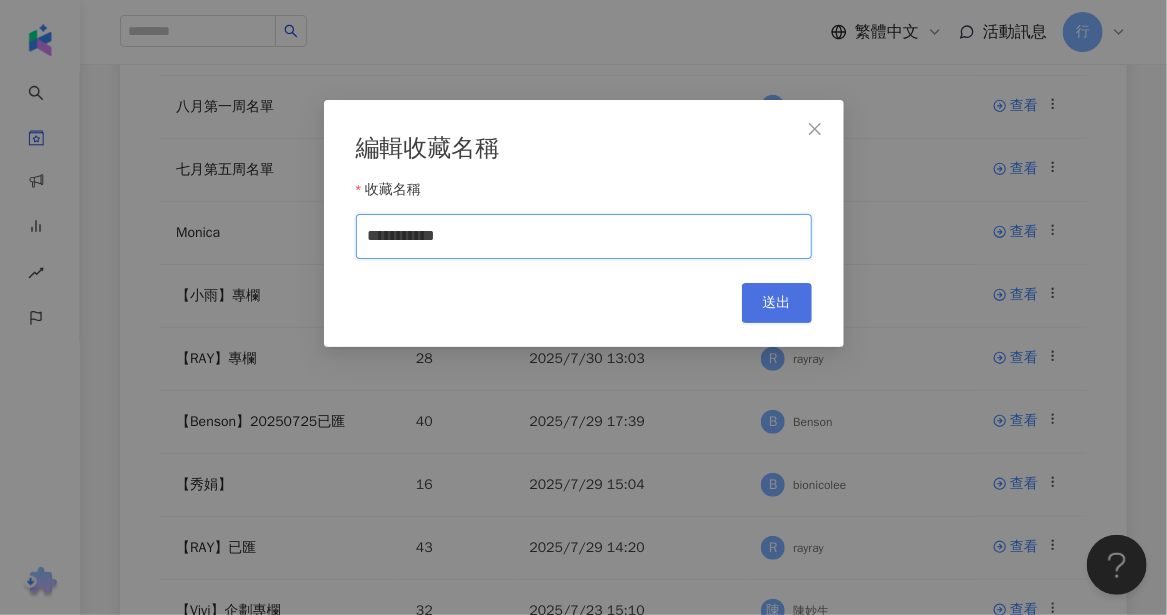 type on "**********" 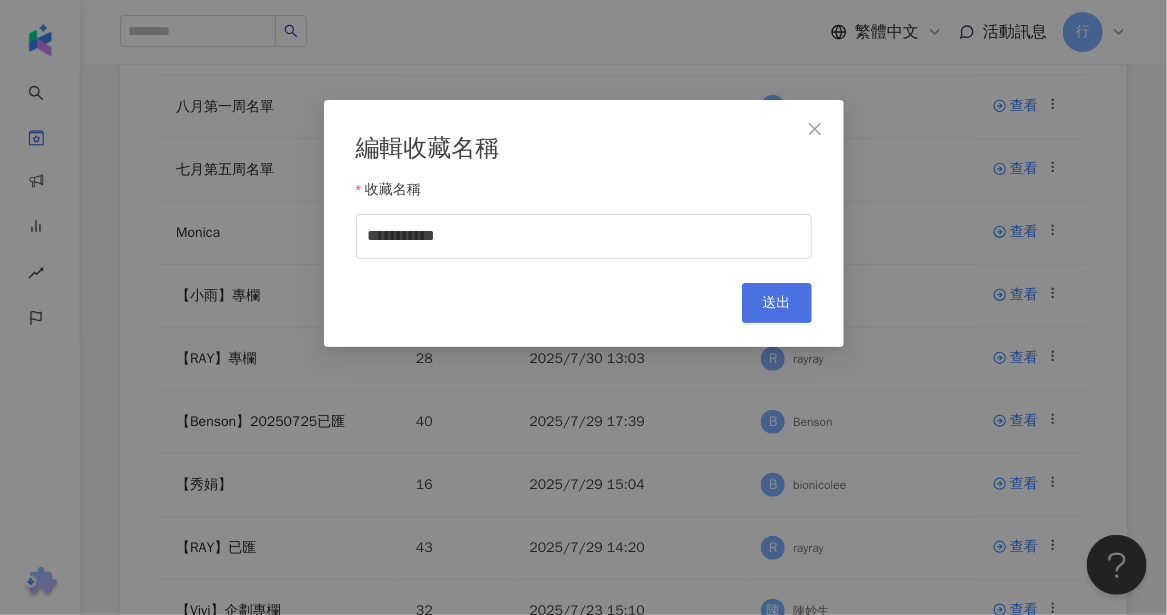 click on "送出" at bounding box center [777, 303] 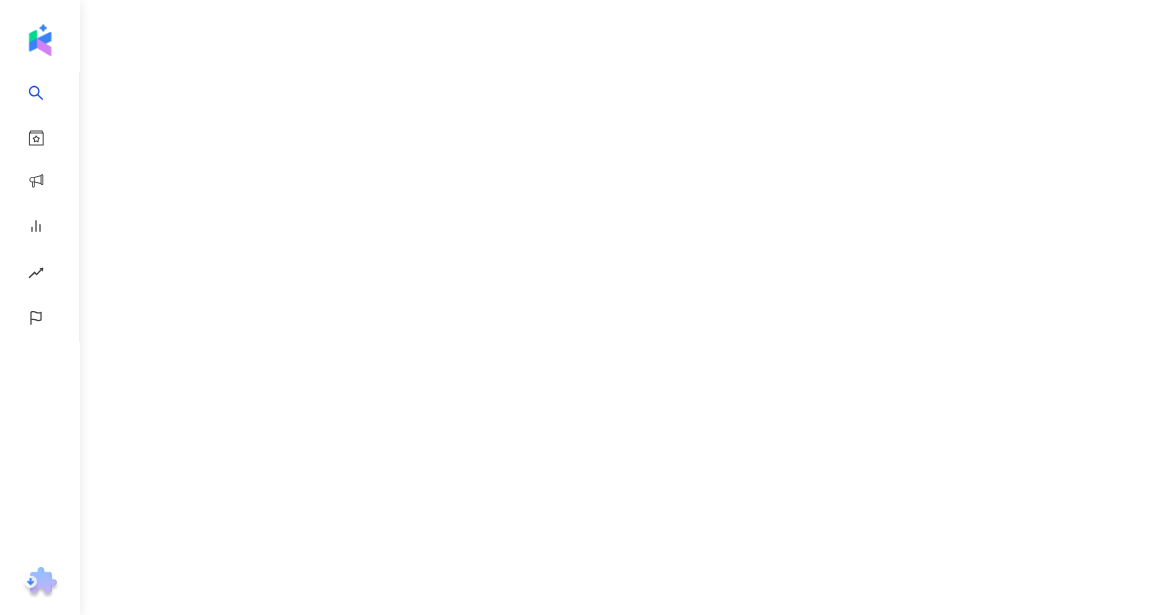 scroll, scrollTop: 0, scrollLeft: 0, axis: both 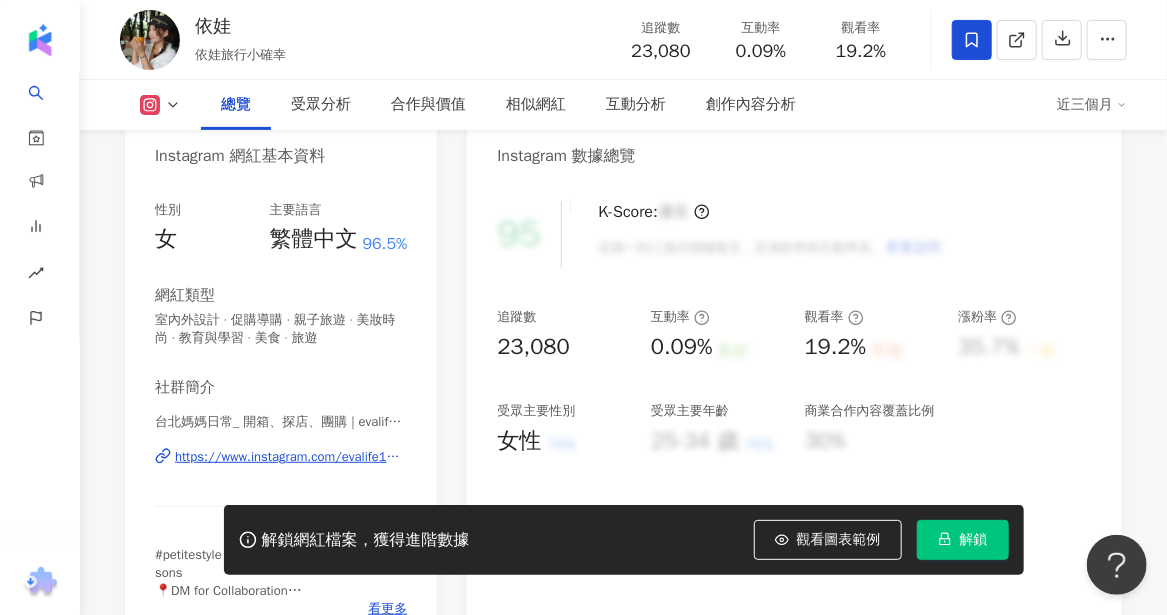 click on "https://www.instagram.com/evalife152/" at bounding box center [291, 457] 